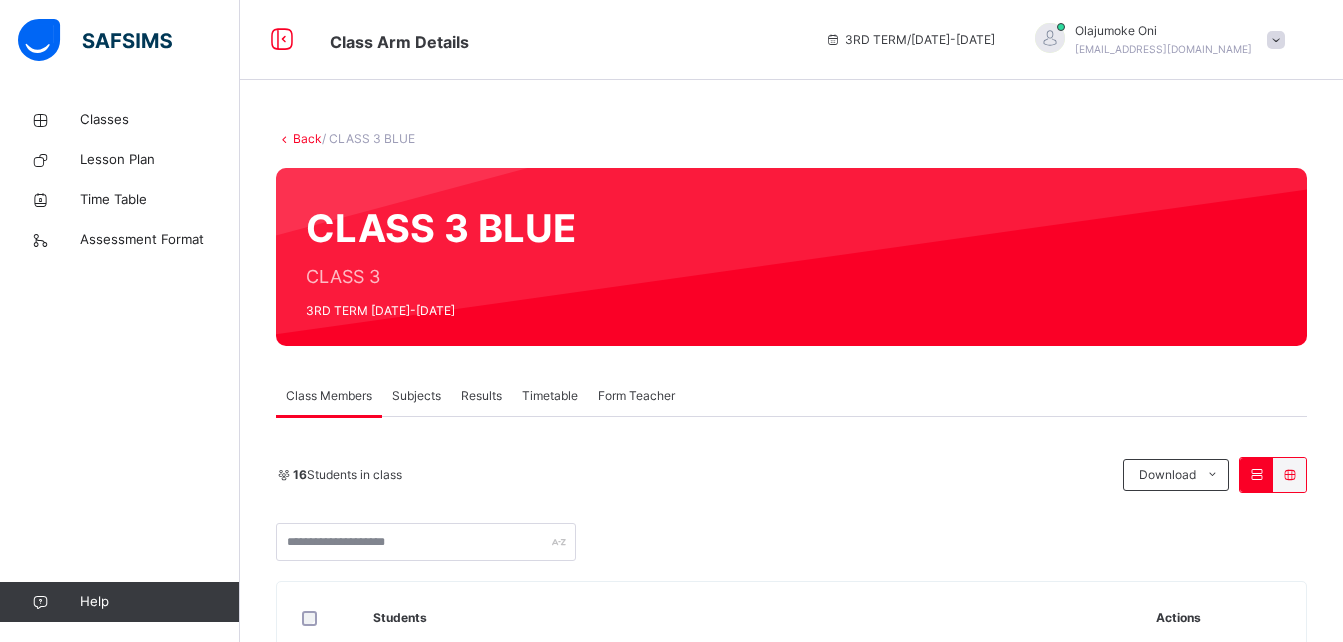 scroll, scrollTop: 0, scrollLeft: 0, axis: both 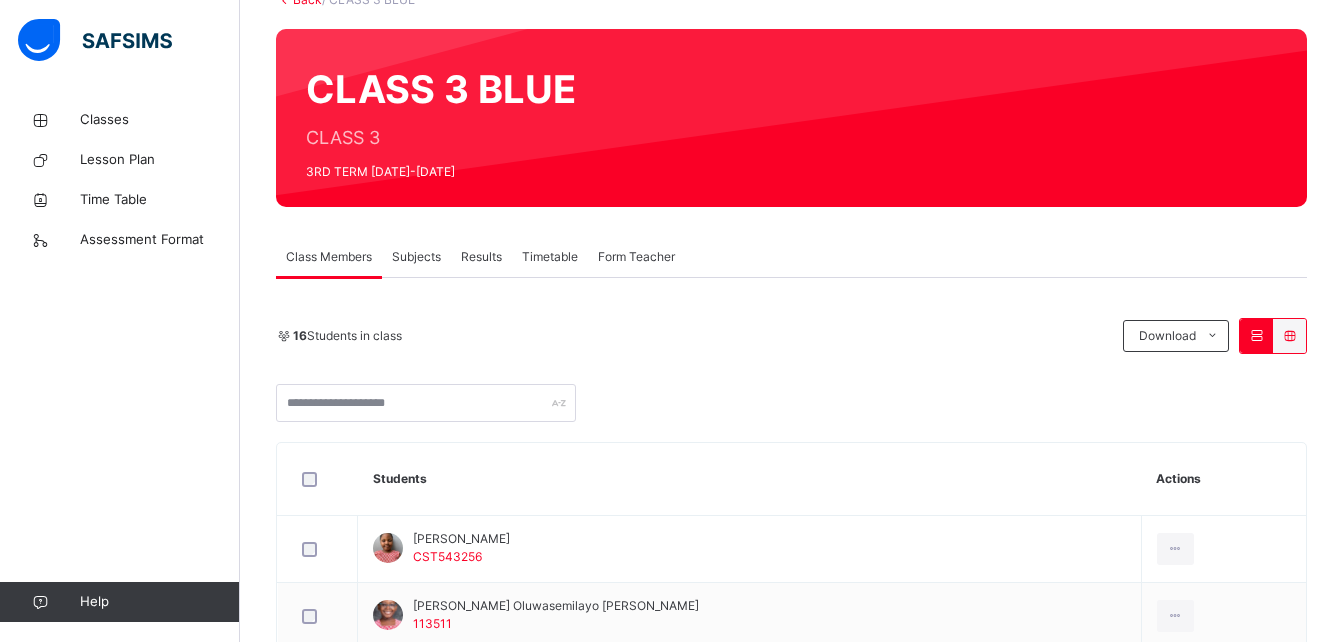 click on "Results" at bounding box center (481, 257) 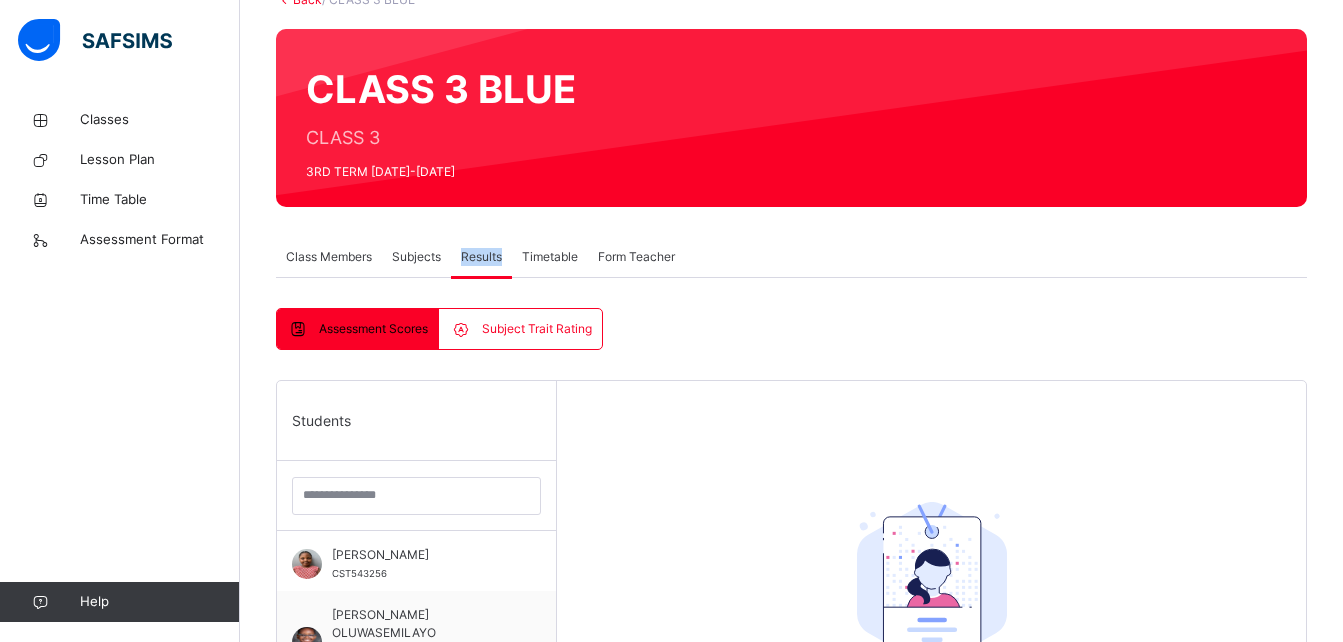 click on "Results" at bounding box center (481, 257) 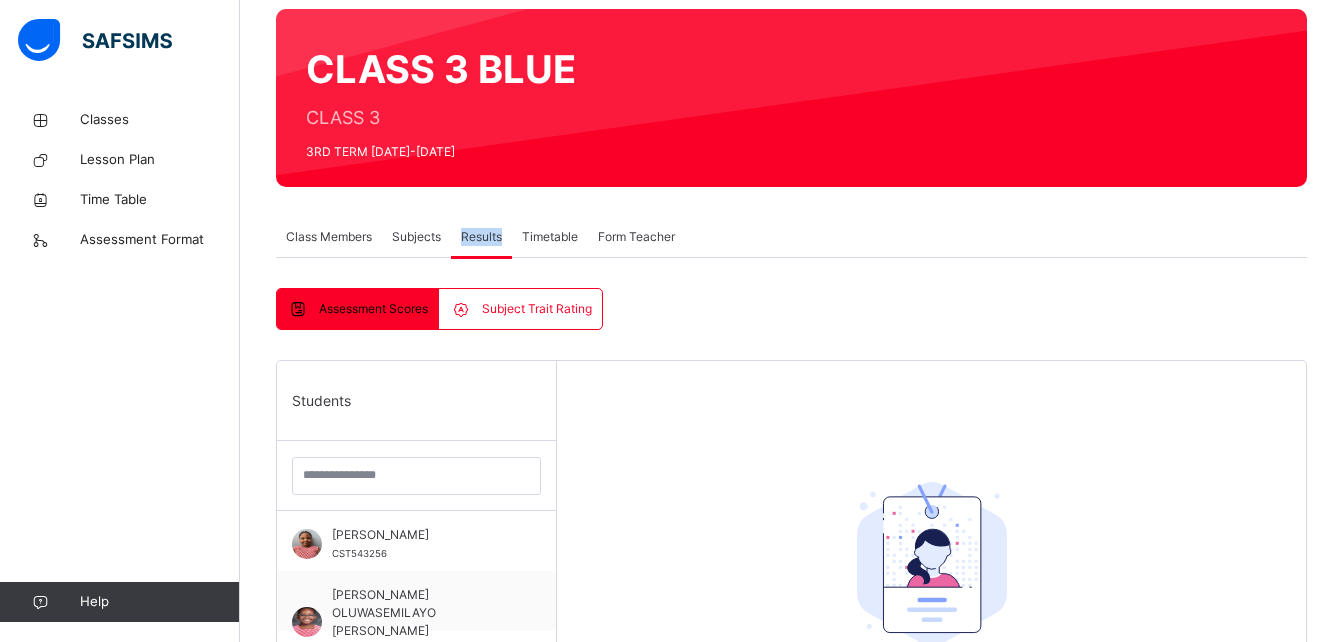 scroll, scrollTop: 221, scrollLeft: 0, axis: vertical 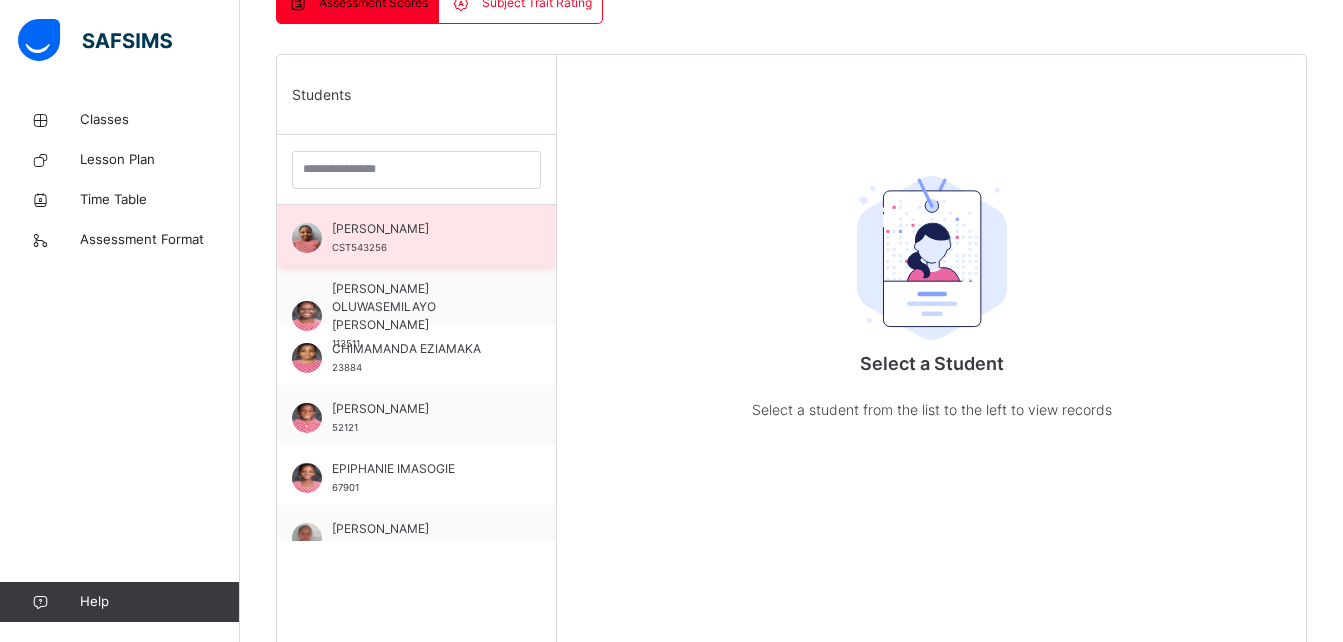 click on "[PERSON_NAME]" at bounding box center (421, 229) 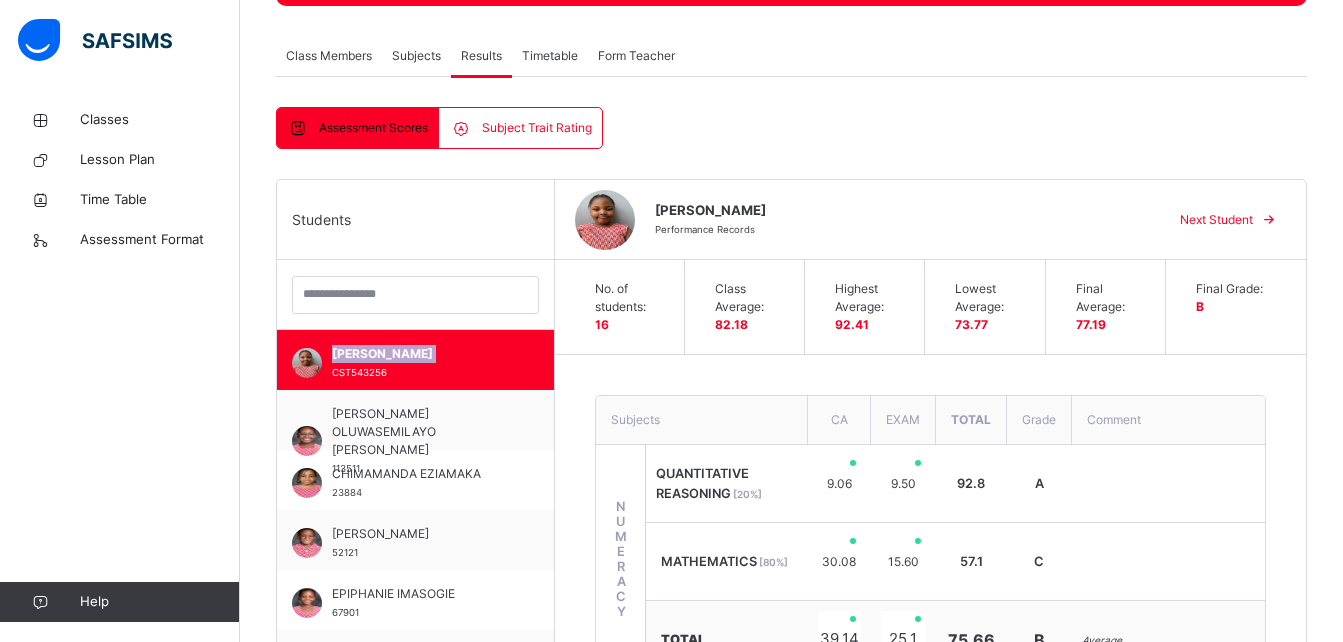 scroll, scrollTop: 306, scrollLeft: 0, axis: vertical 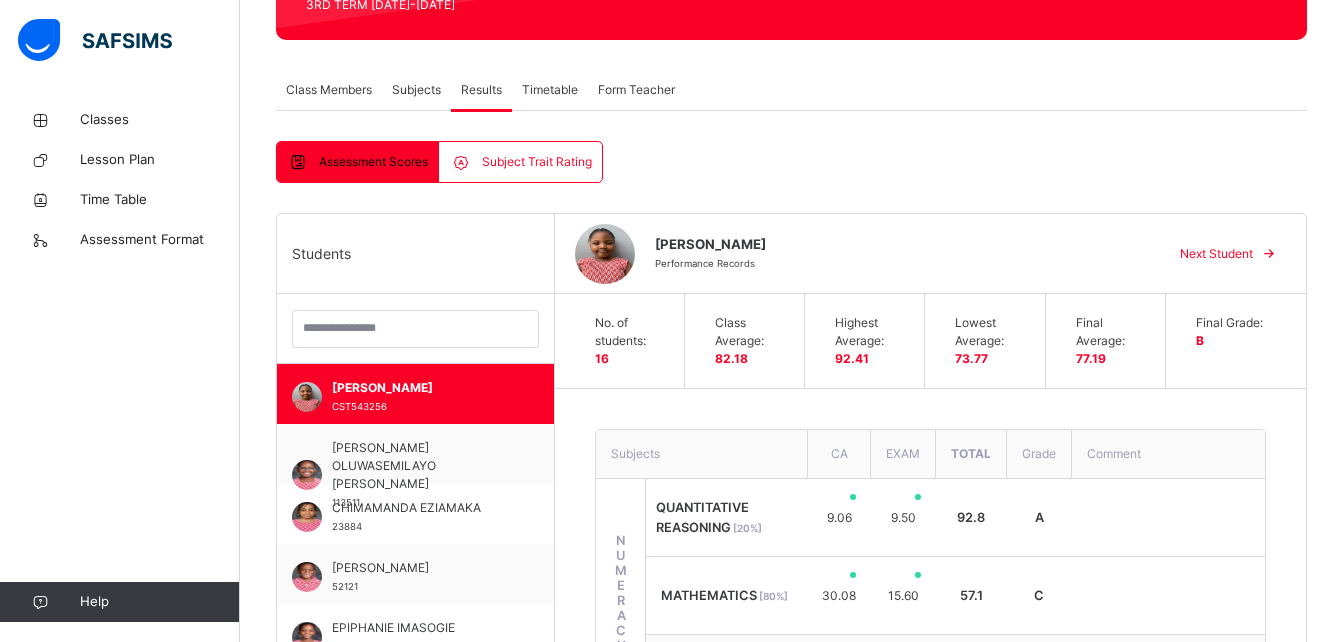 click on "Results" at bounding box center (481, 90) 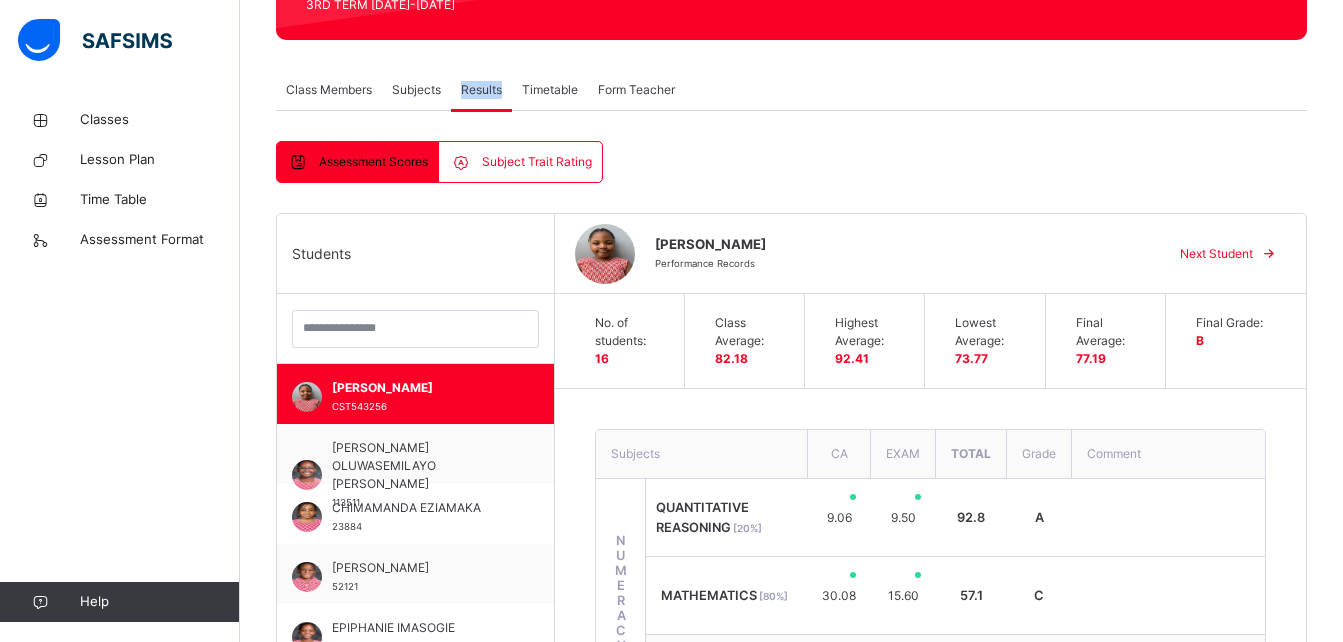 click on "Results" at bounding box center [481, 90] 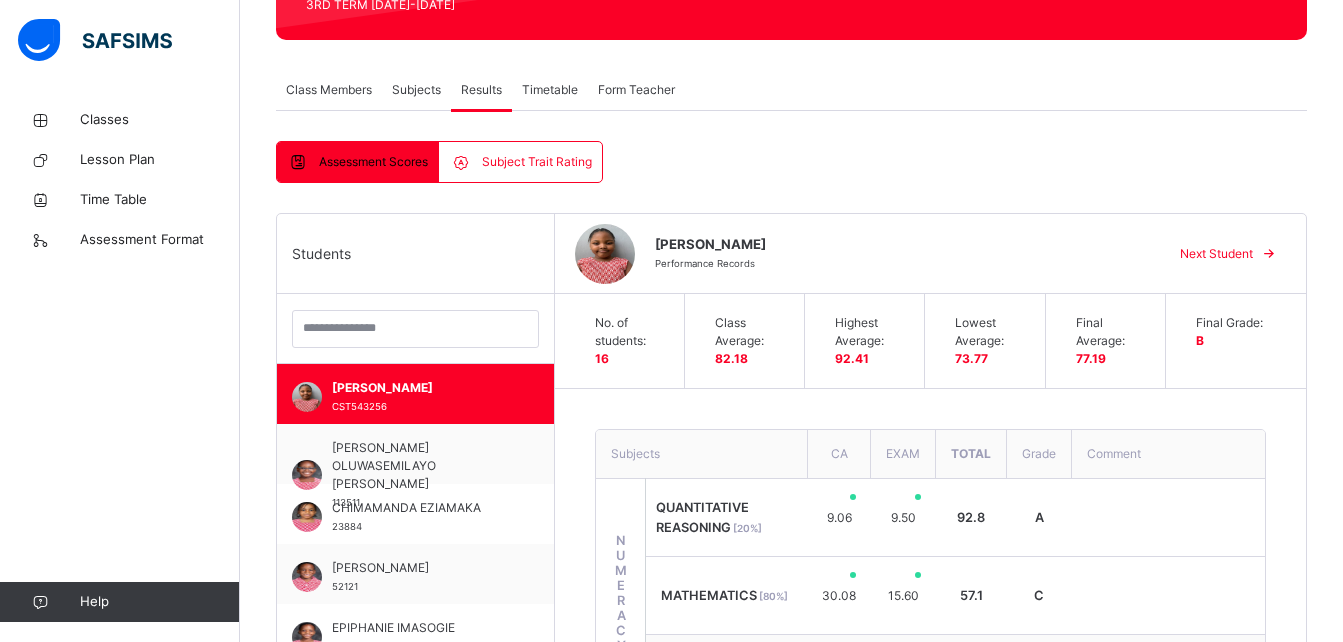 drag, startPoint x: 469, startPoint y: 93, endPoint x: 429, endPoint y: 86, distance: 40.60788 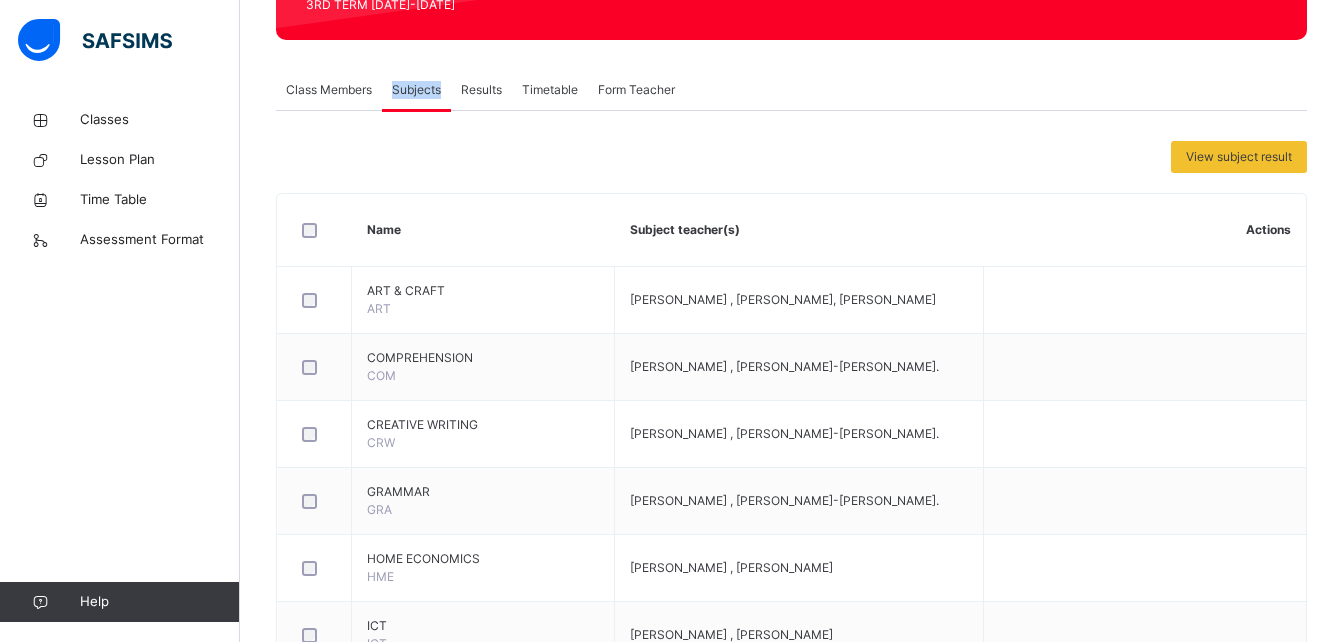 click on "Subjects" at bounding box center [416, 90] 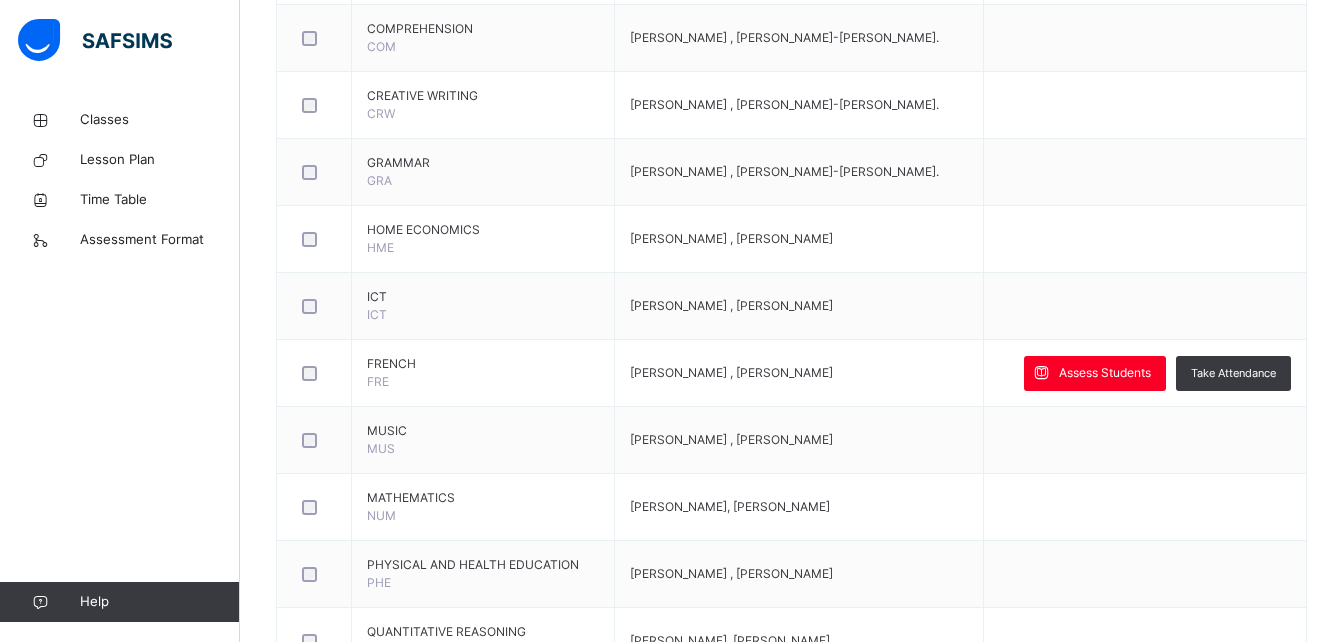 scroll, scrollTop: 638, scrollLeft: 0, axis: vertical 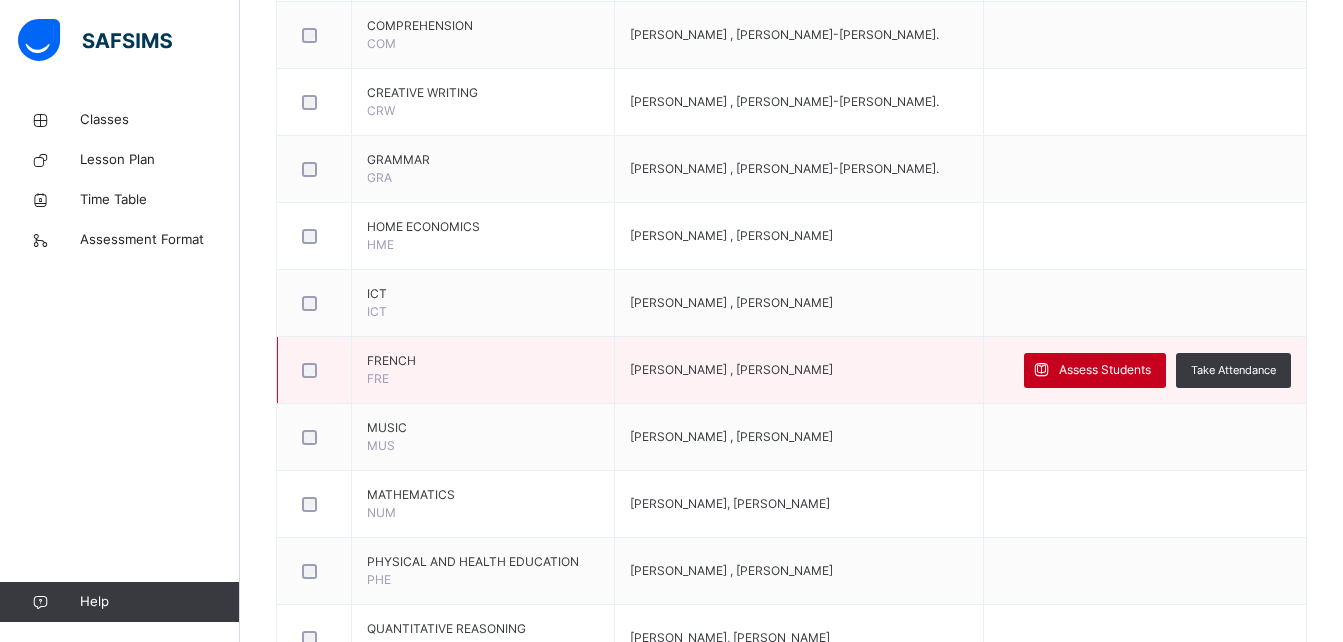 click on "Assess Students" at bounding box center (1105, 370) 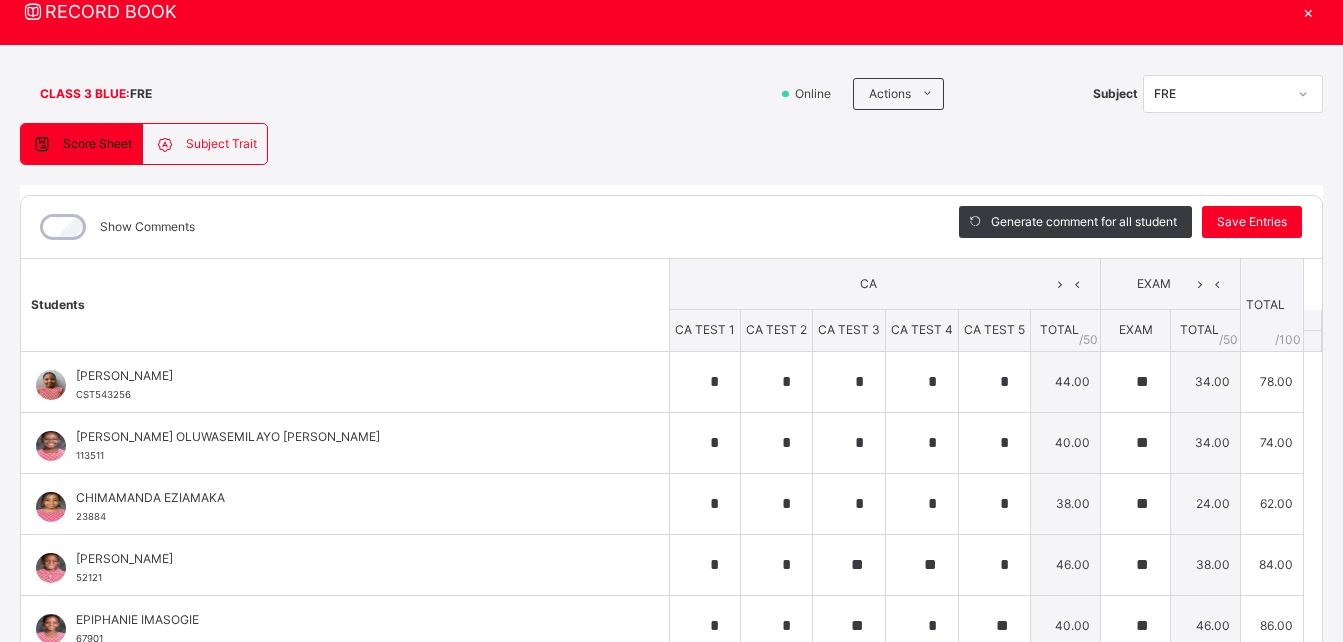 scroll, scrollTop: 269, scrollLeft: 0, axis: vertical 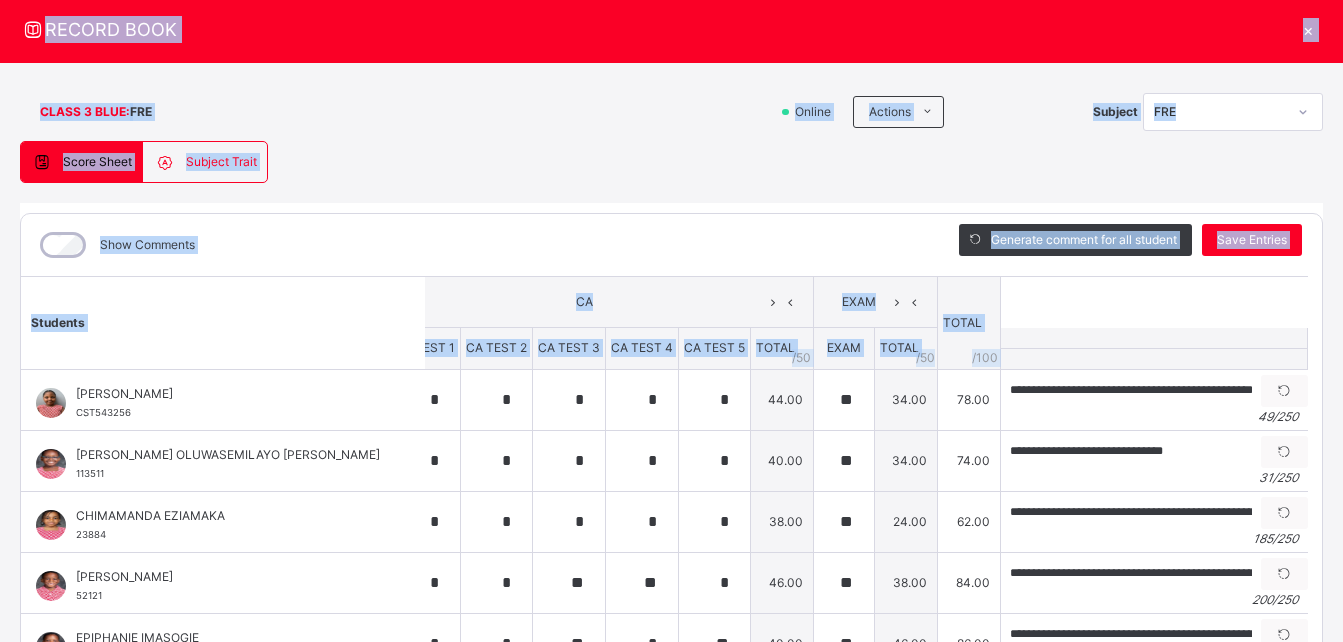 drag, startPoint x: 1301, startPoint y: 127, endPoint x: 1342, endPoint y: -25, distance: 157.43253 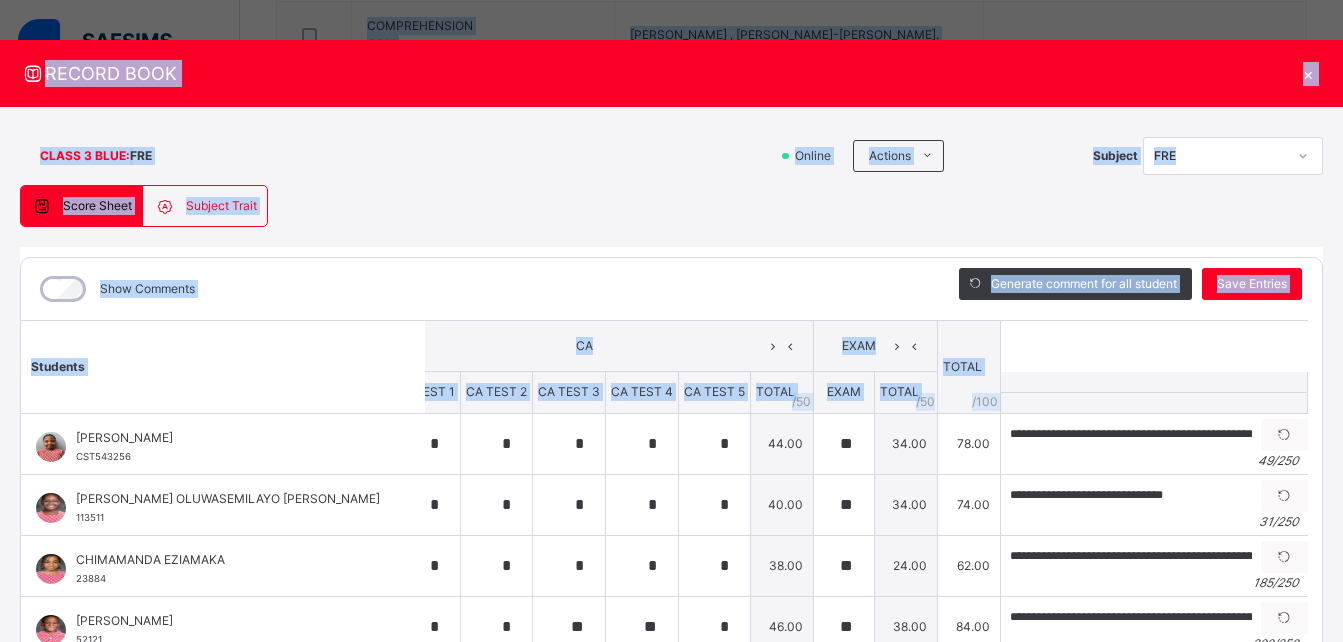 click on "CLASS 3   BLUE :   FRE" at bounding box center [393, 156] 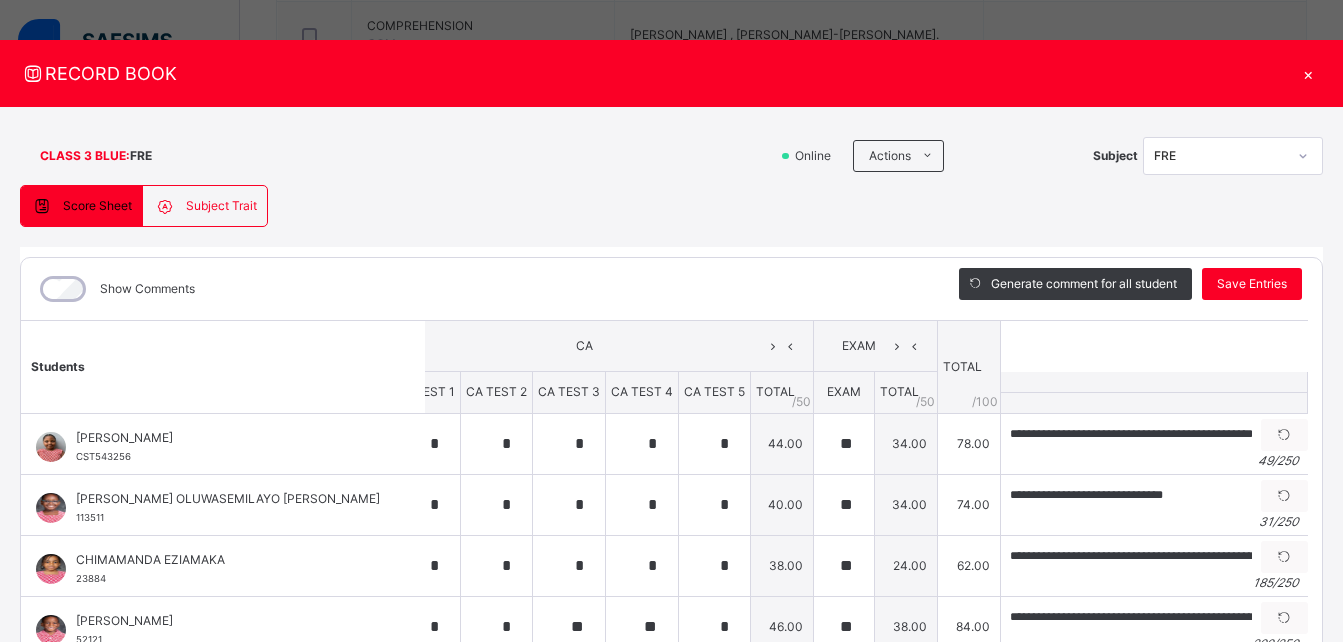 click on "**********" at bounding box center (671, 508) 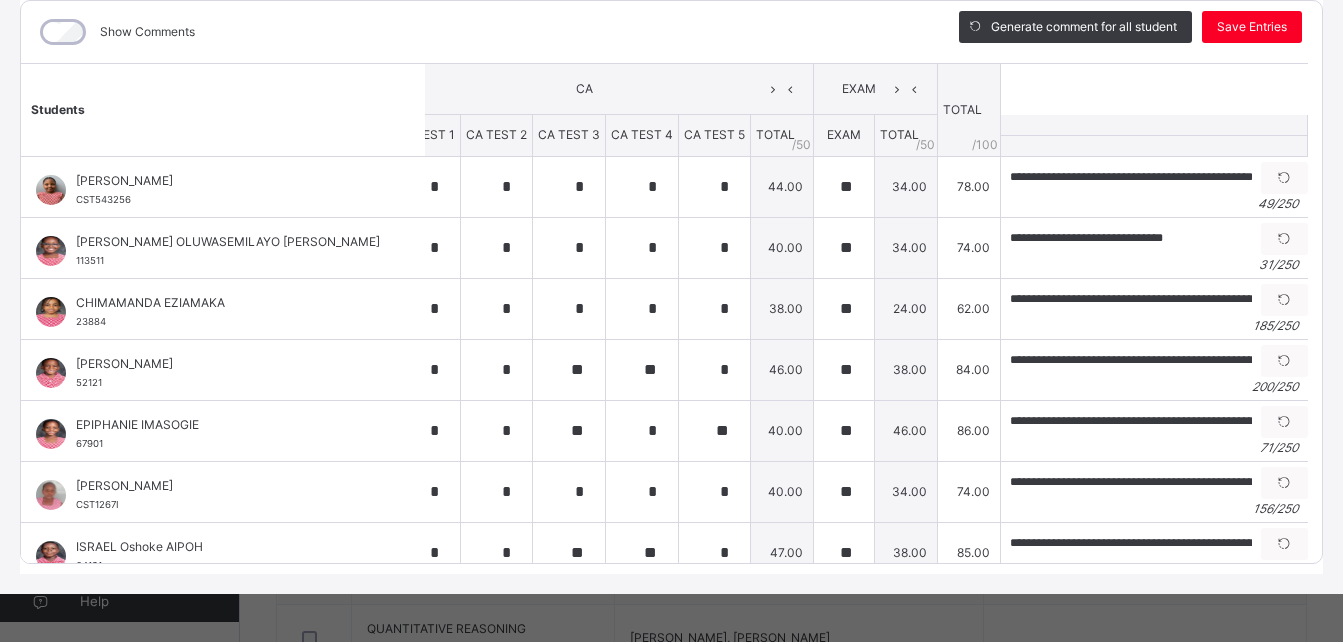 scroll, scrollTop: 284, scrollLeft: 4, axis: both 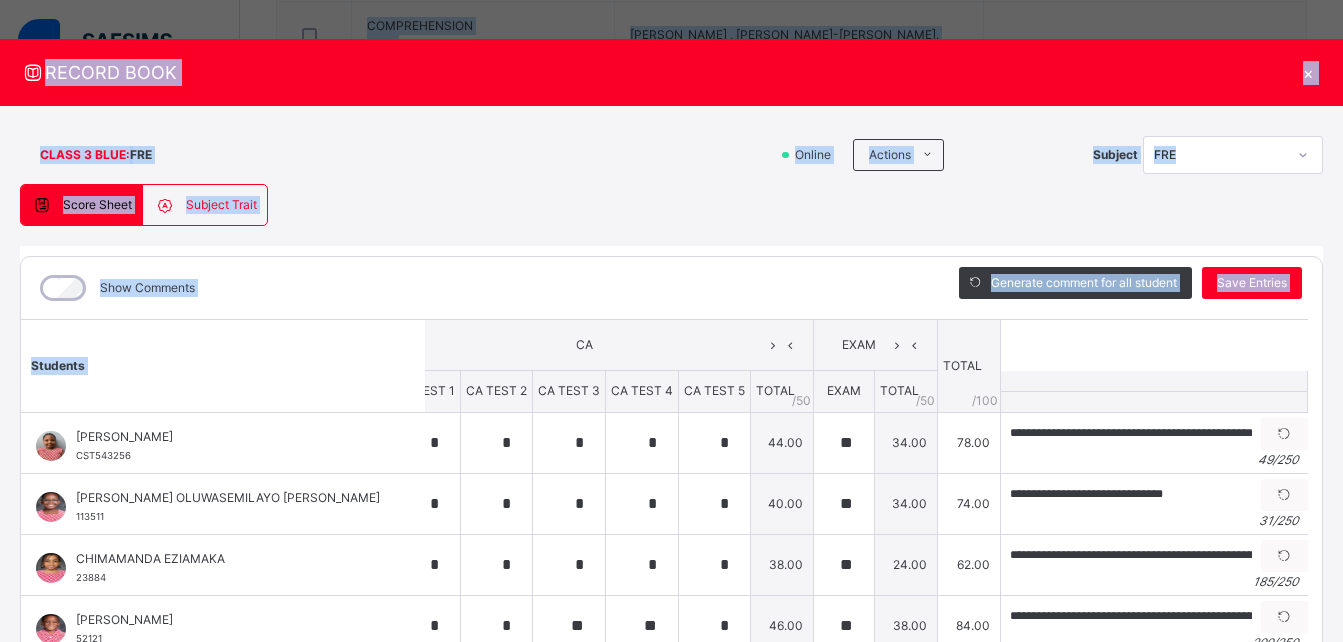 drag, startPoint x: 491, startPoint y: 46, endPoint x: 671, endPoint y: 99, distance: 187.64061 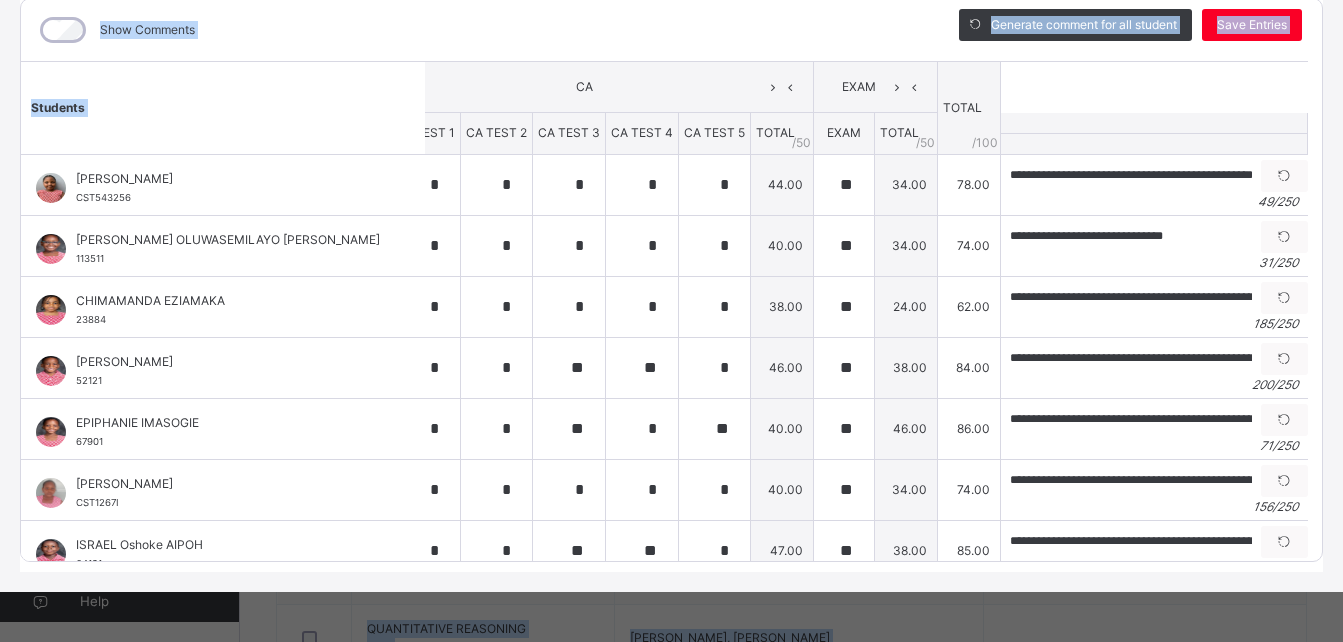 scroll, scrollTop: 280, scrollLeft: 4, axis: both 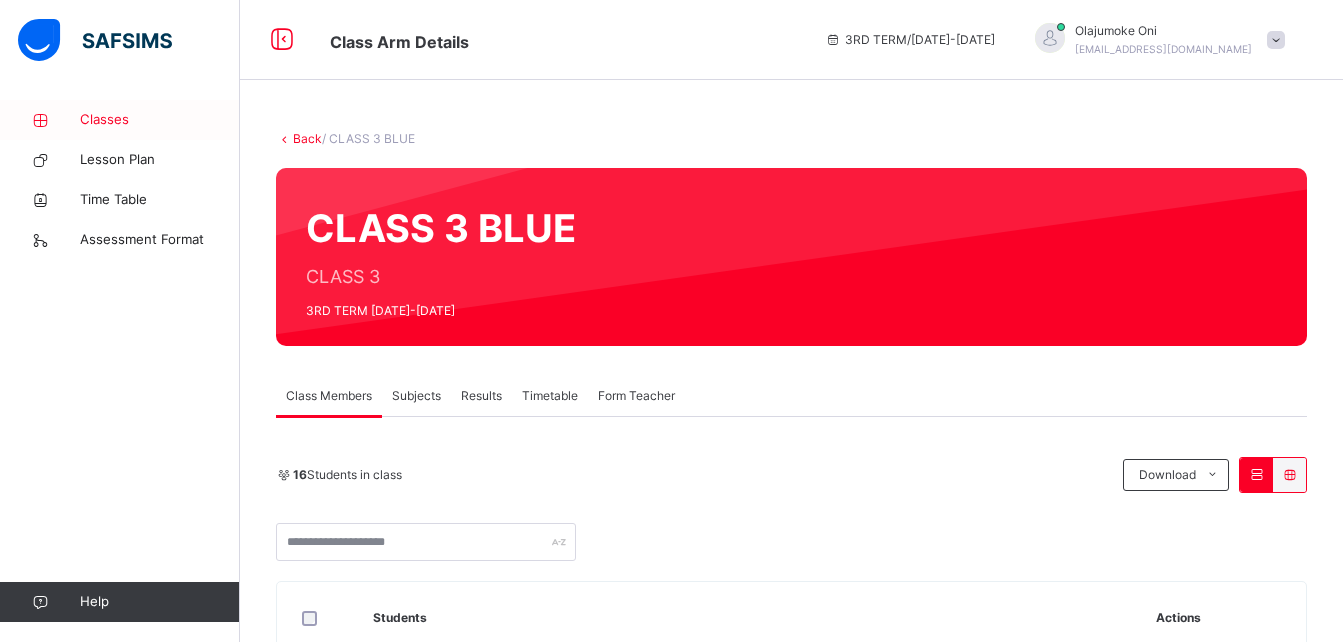 click on "Classes" at bounding box center (160, 120) 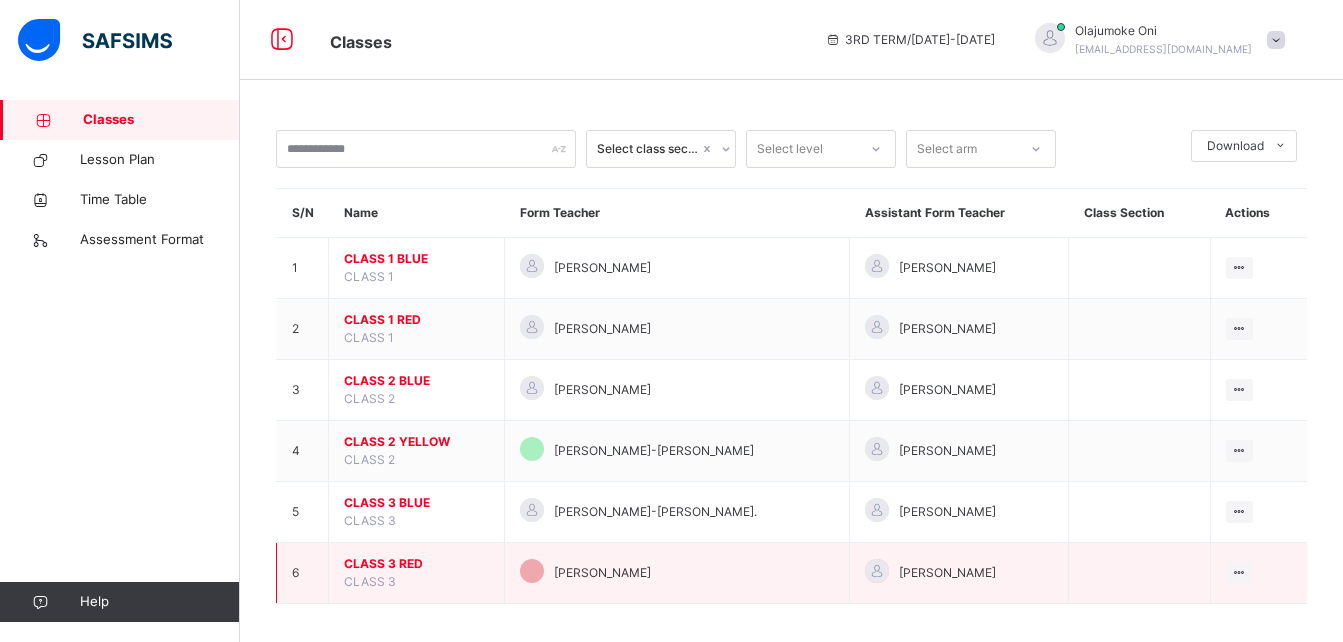 drag, startPoint x: 365, startPoint y: 553, endPoint x: 368, endPoint y: 566, distance: 13.341664 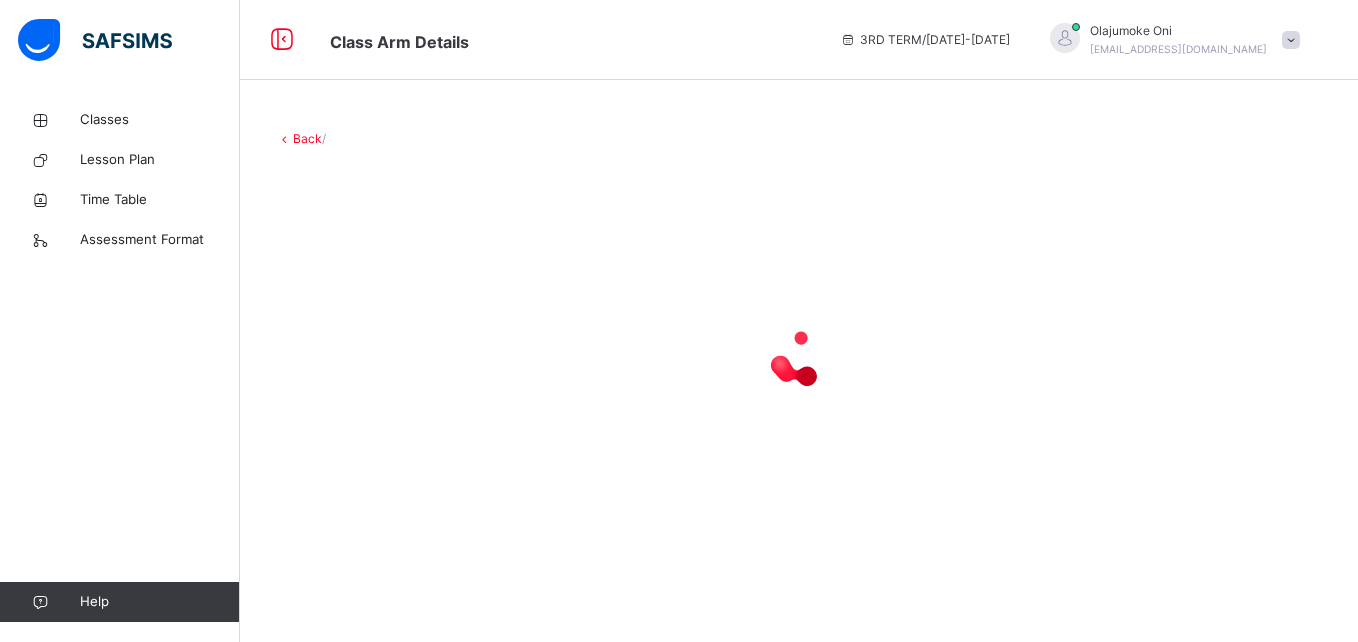 click on "Back  /" at bounding box center [799, 339] 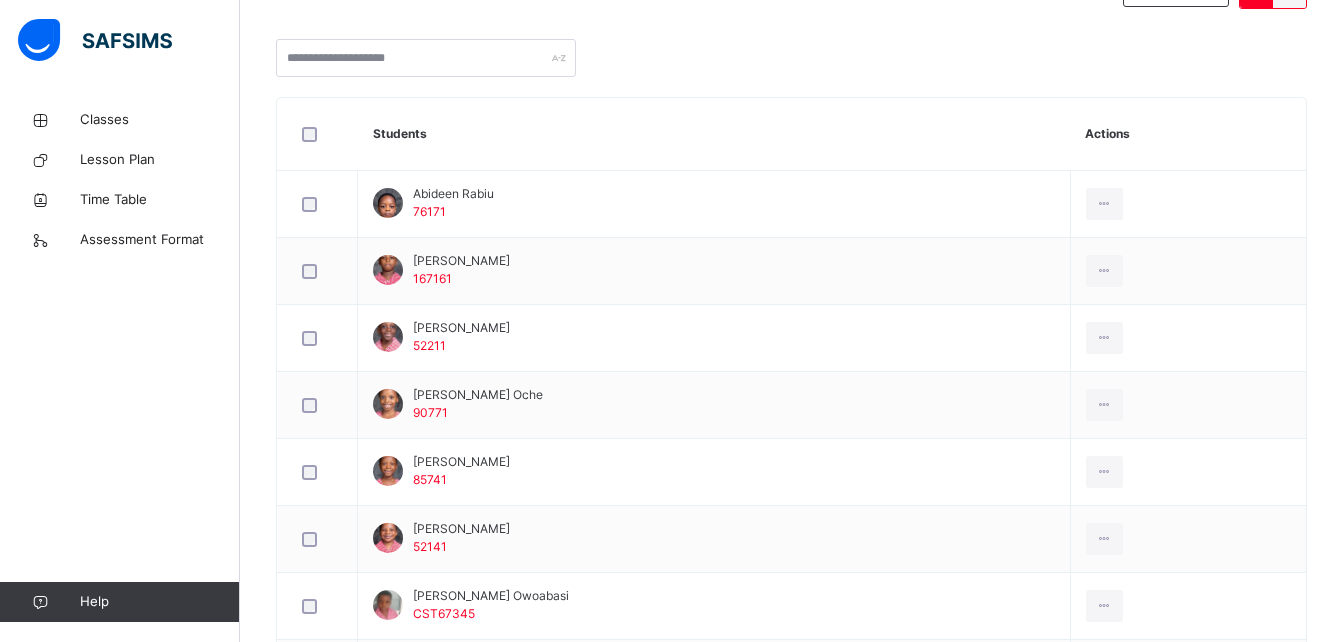 scroll, scrollTop: 0, scrollLeft: 0, axis: both 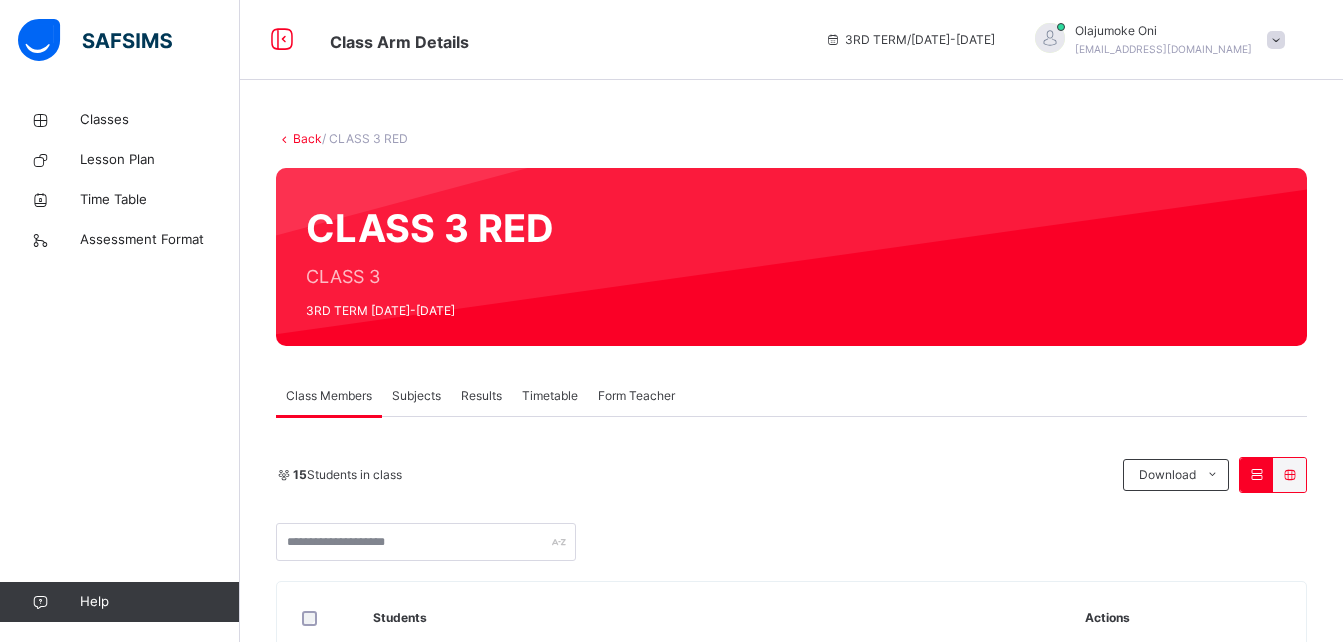 click on "Subjects" at bounding box center (416, 396) 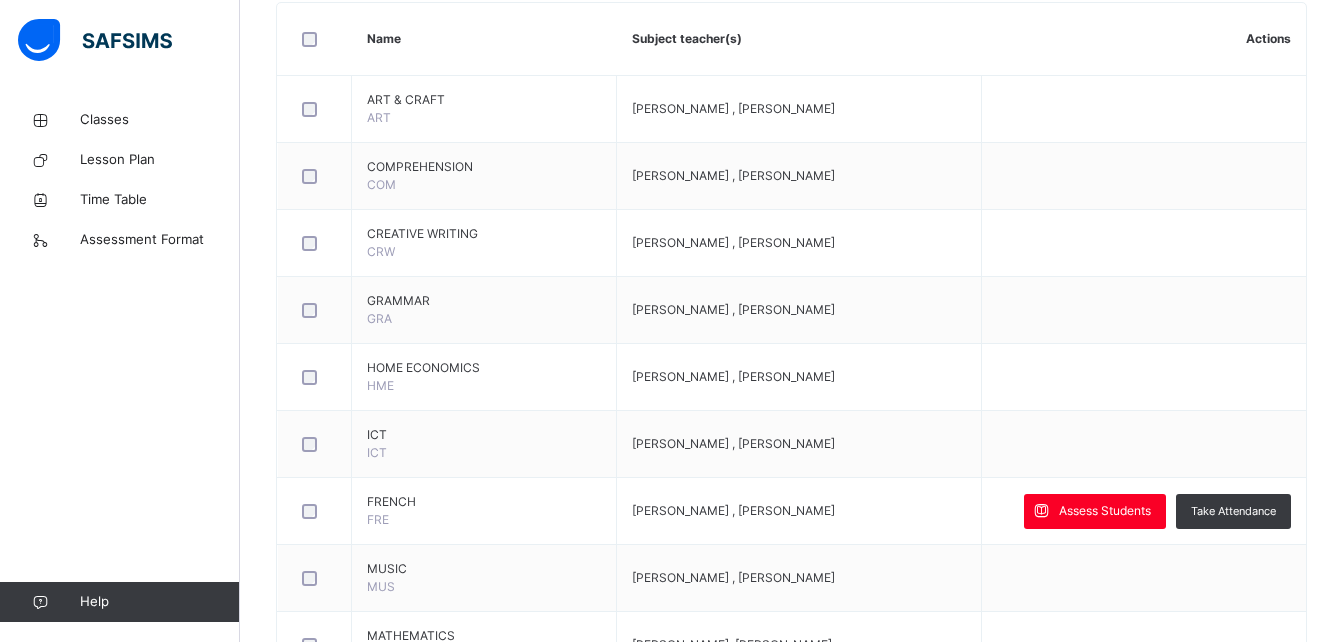scroll, scrollTop: 629, scrollLeft: 0, axis: vertical 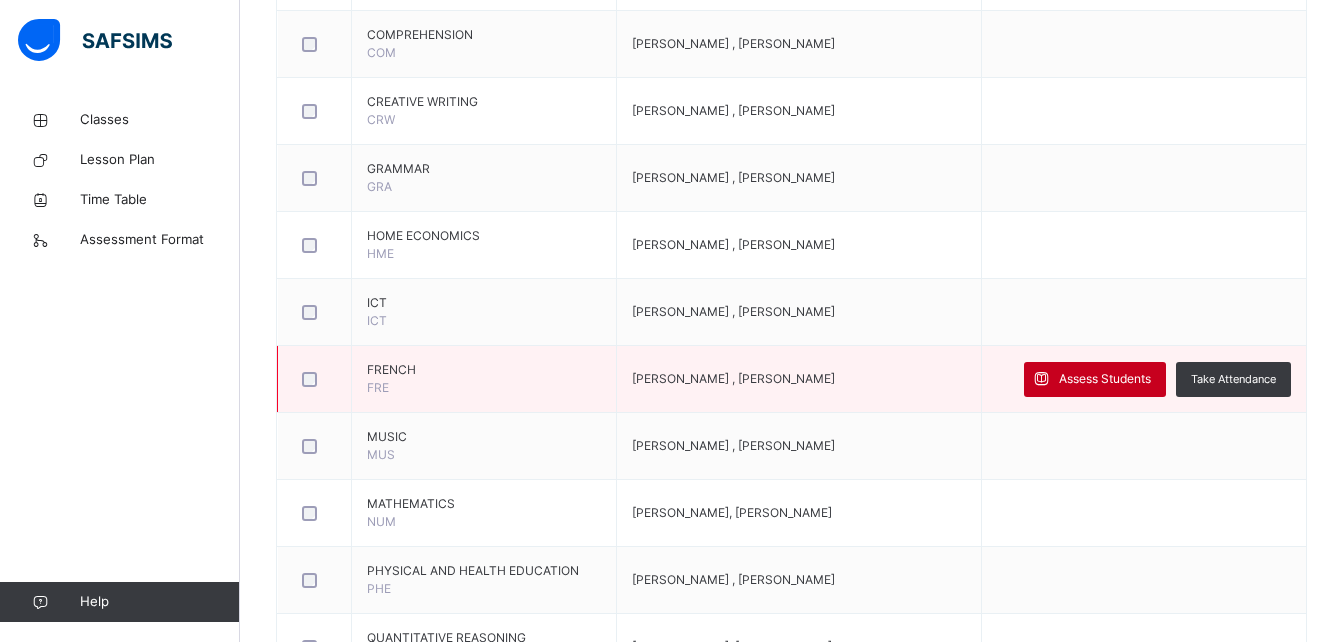 click on "Assess Students" at bounding box center (1095, 379) 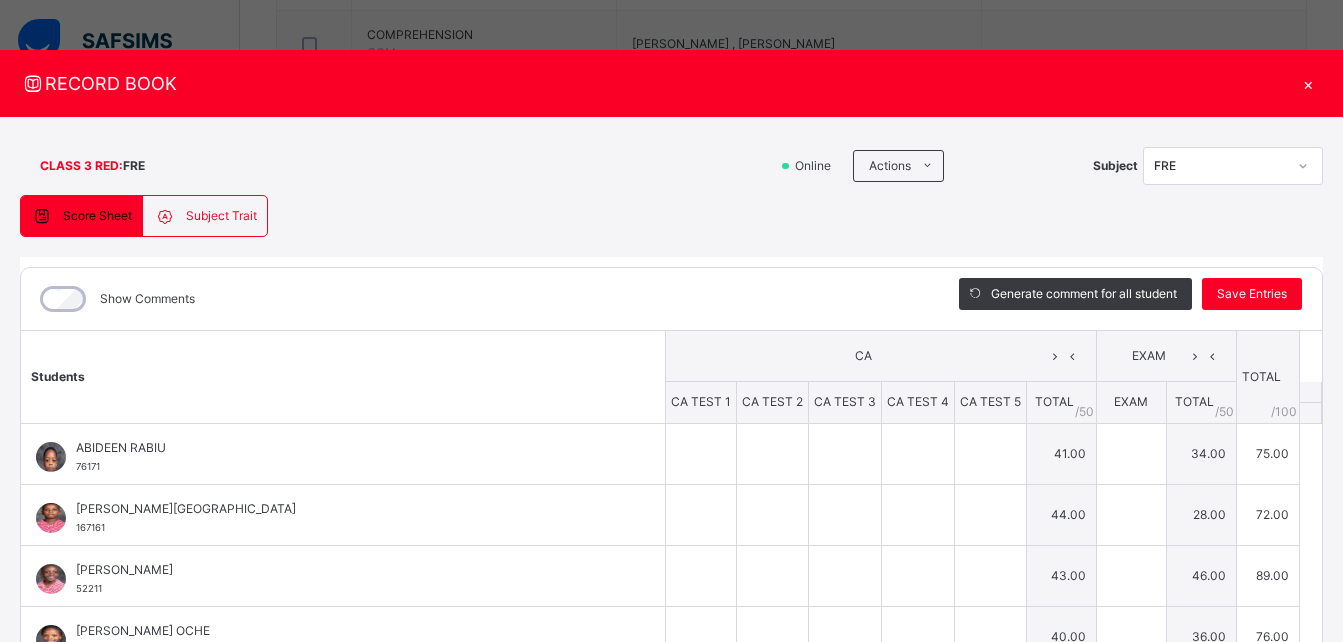 type on "*" 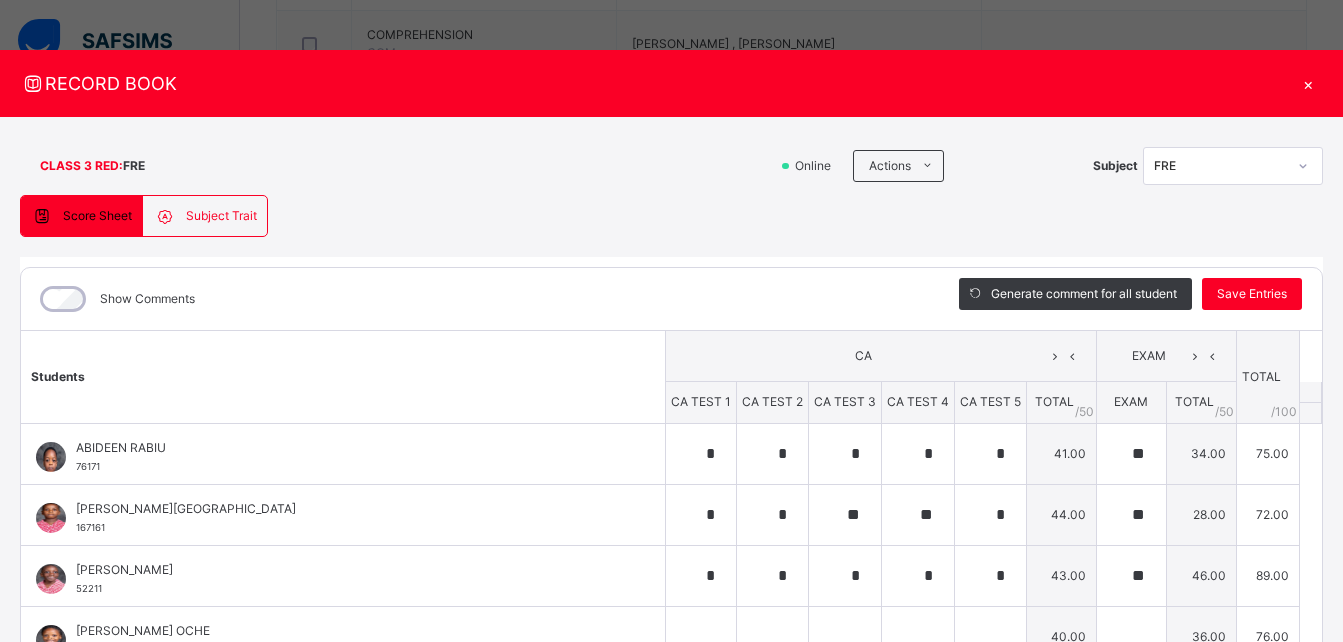type on "*" 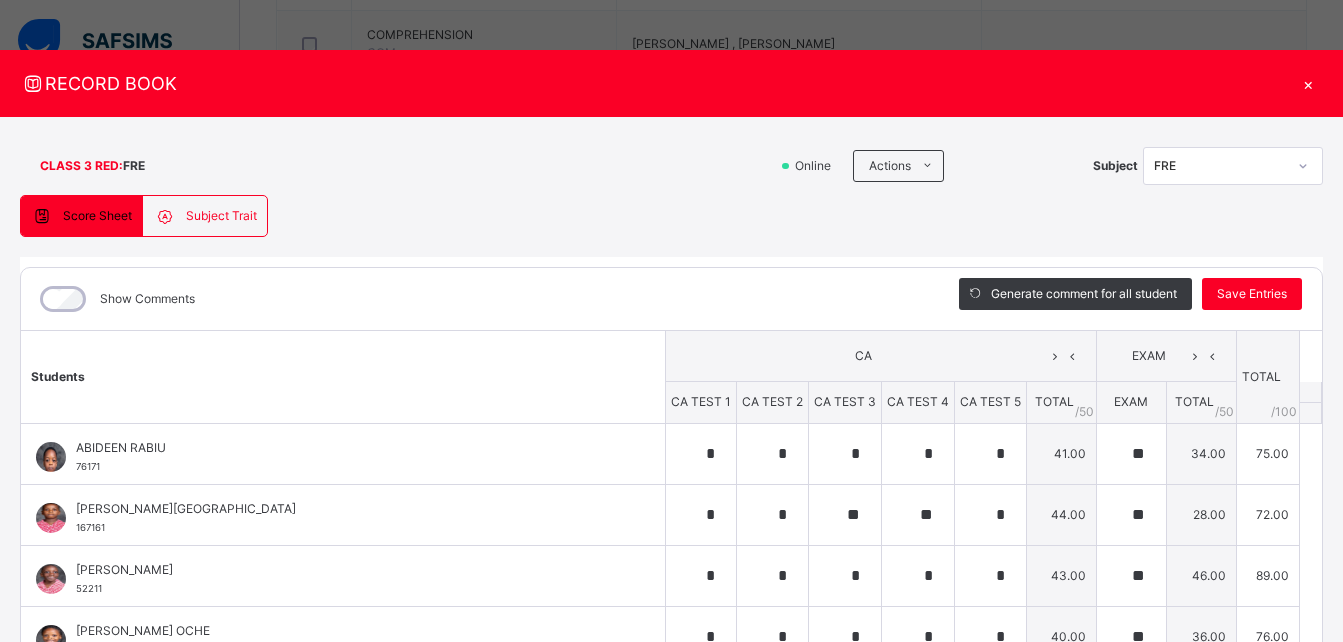 type on "**" 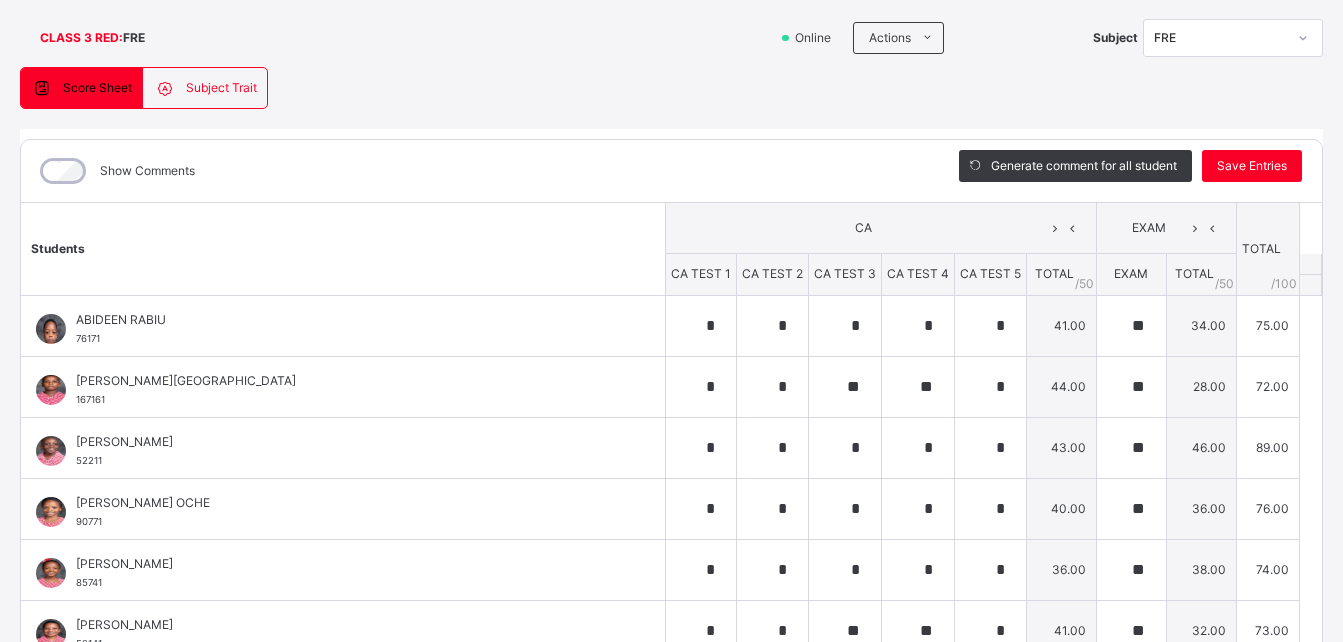 scroll, scrollTop: 62, scrollLeft: 0, axis: vertical 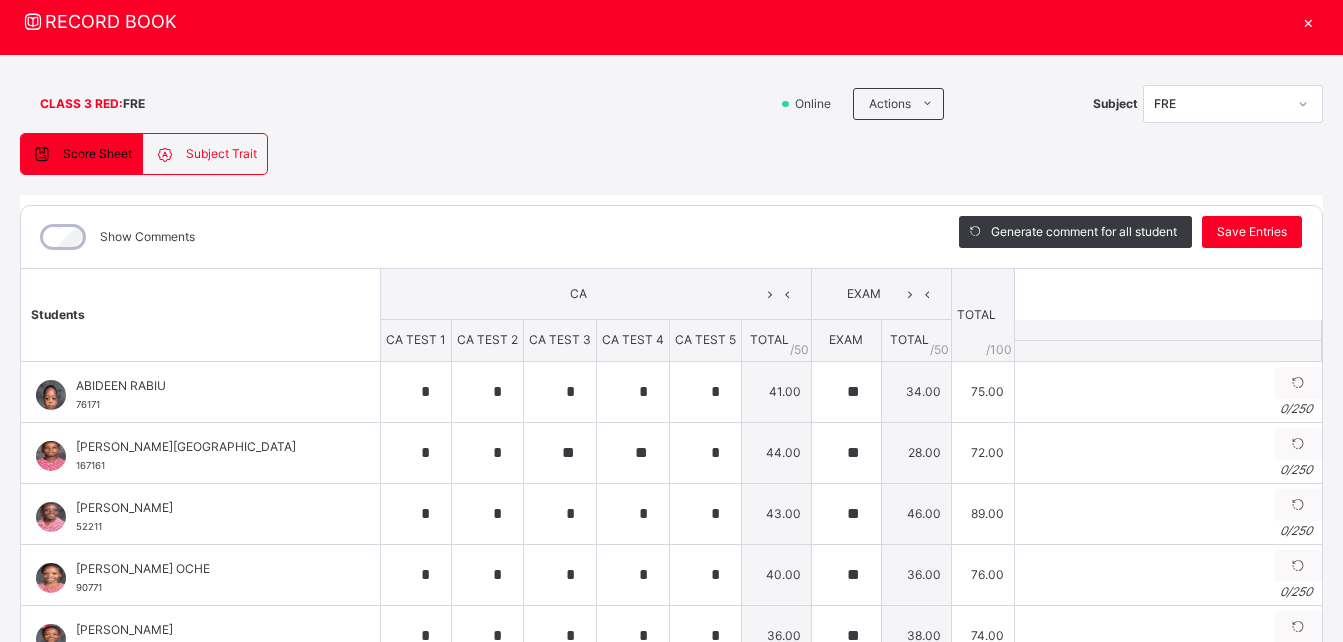 click on "Show Comments" at bounding box center [475, 237] 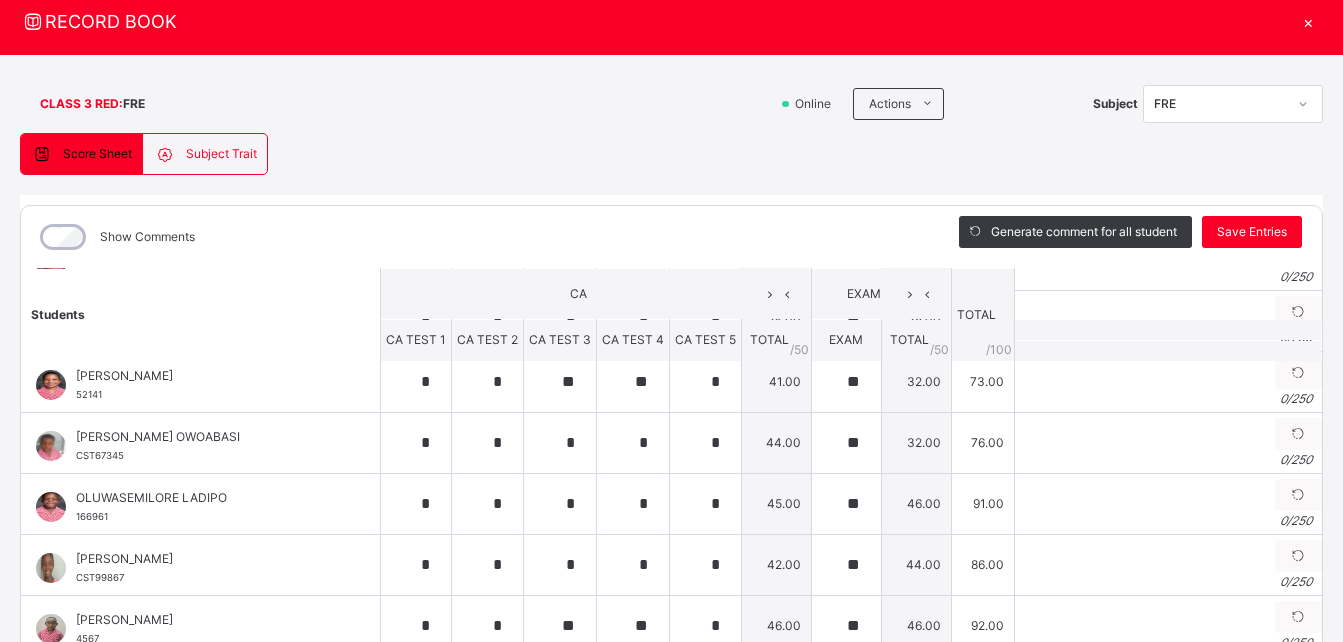 scroll, scrollTop: 232, scrollLeft: 0, axis: vertical 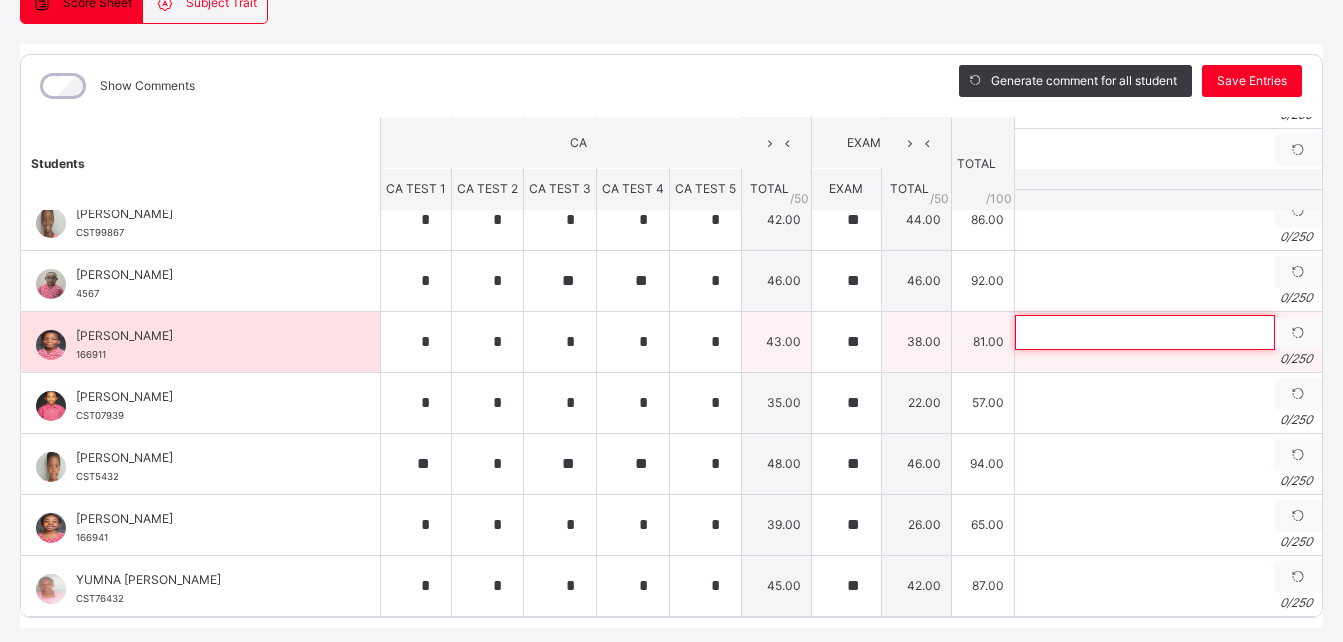 click at bounding box center [1145, 332] 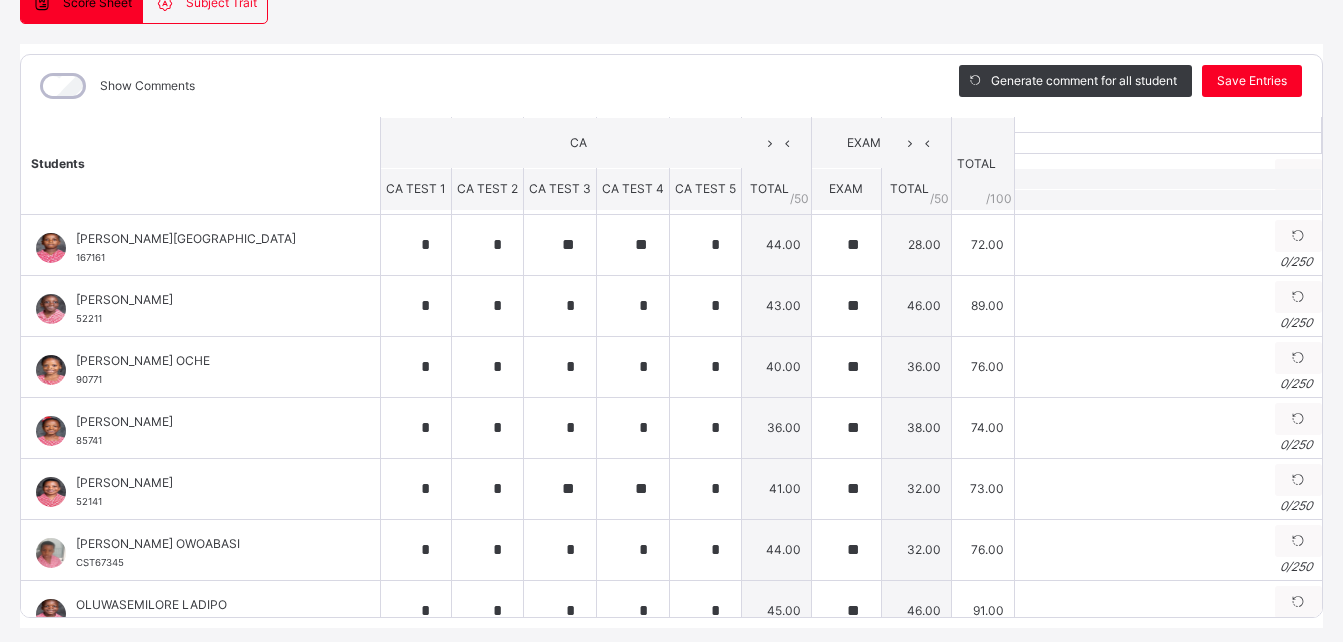 scroll, scrollTop: 0, scrollLeft: 0, axis: both 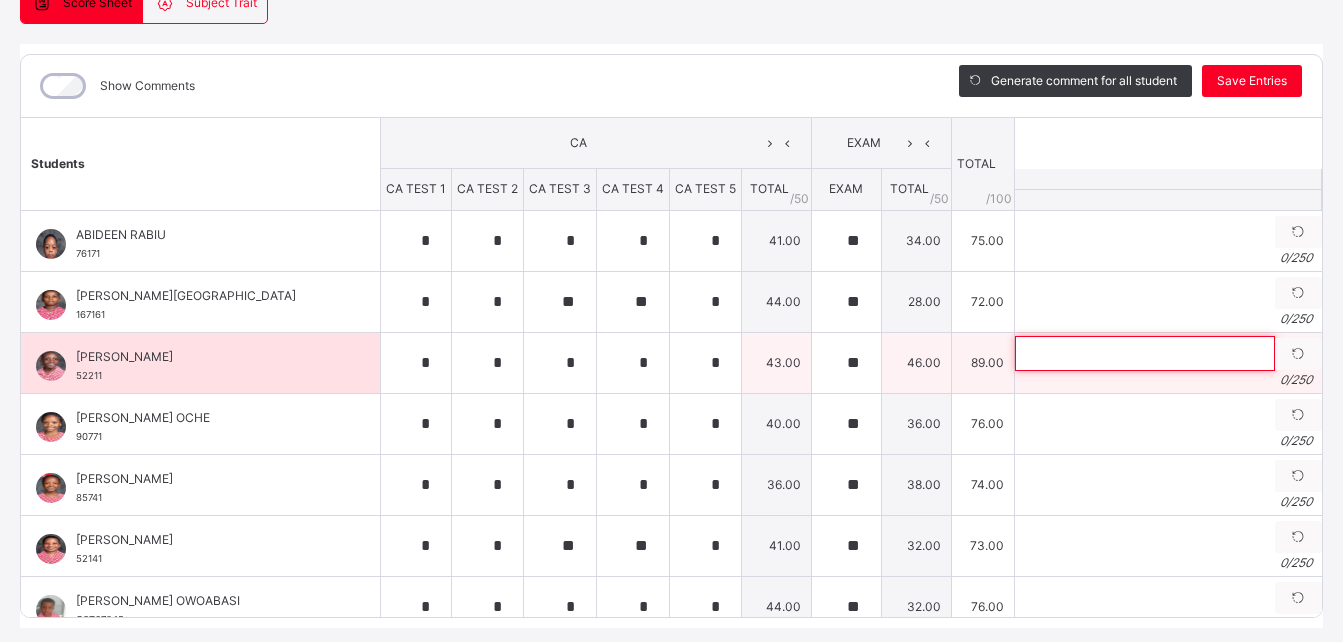 click at bounding box center (1145, 353) 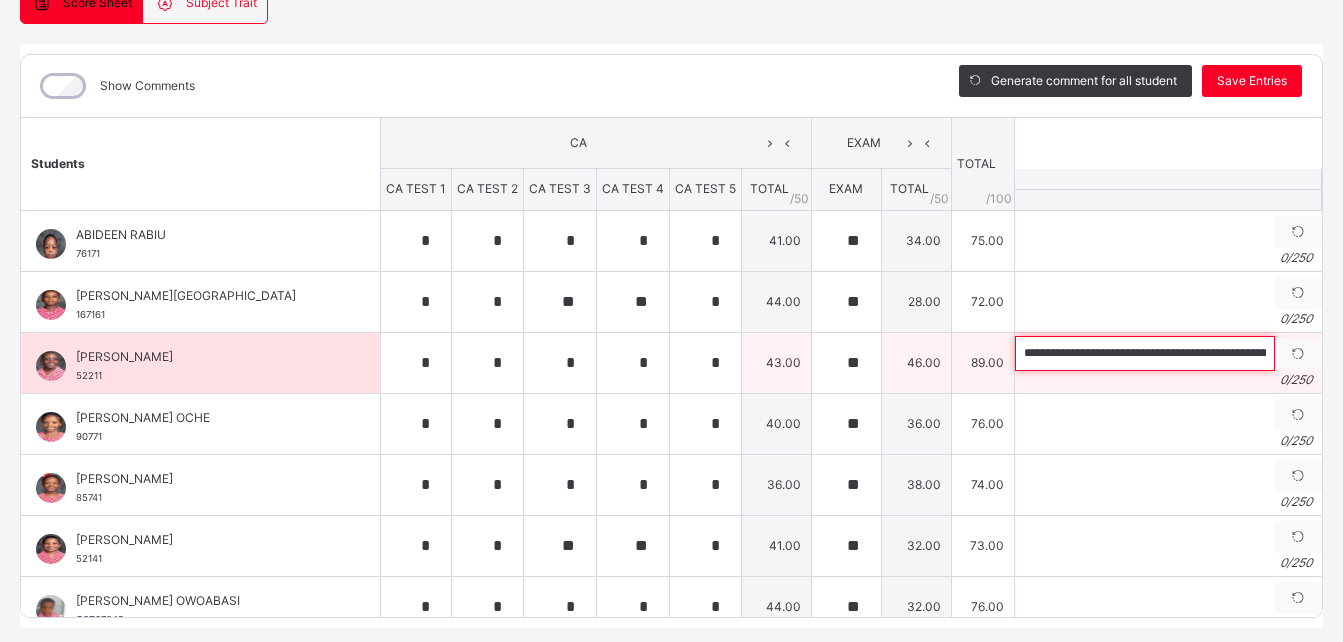 scroll, scrollTop: 0, scrollLeft: 349, axis: horizontal 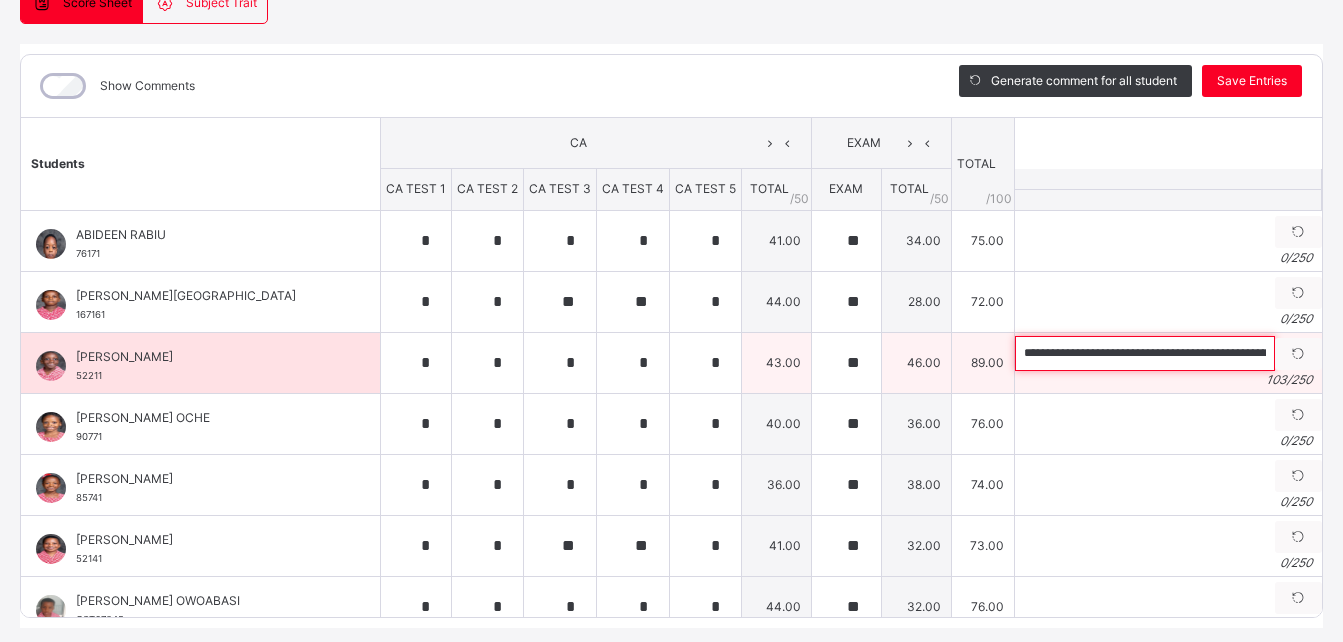 click on "**********" at bounding box center (1145, 353) 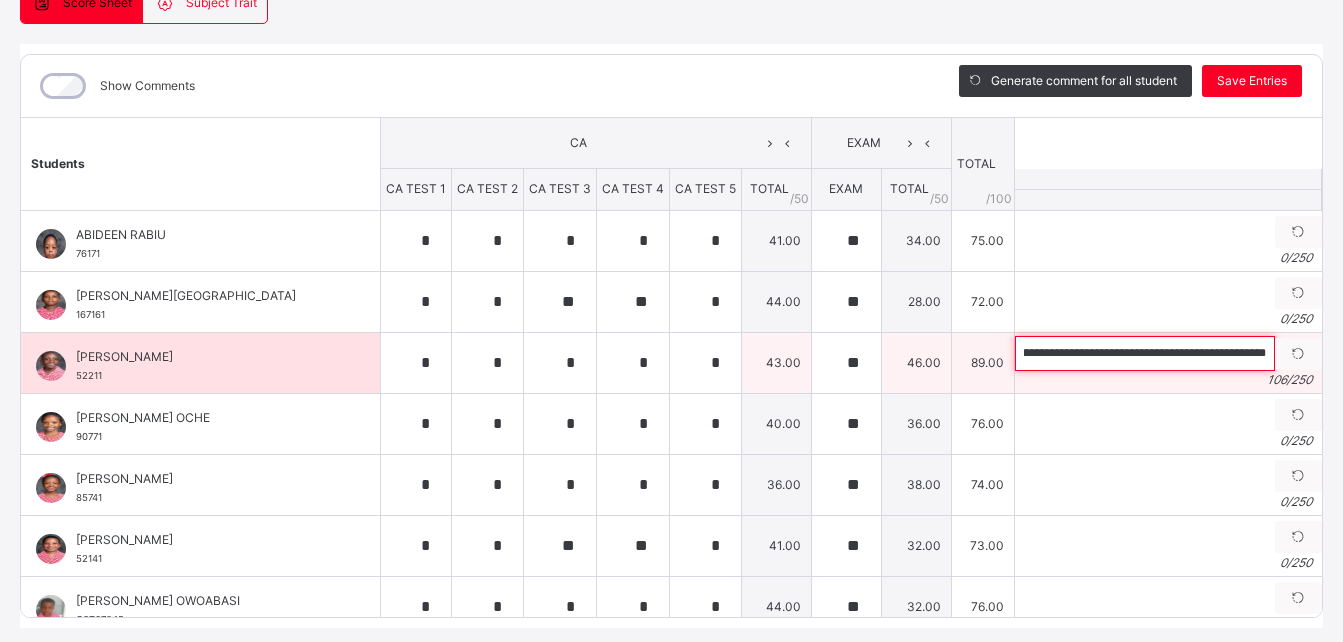 scroll, scrollTop: 0, scrollLeft: 360, axis: horizontal 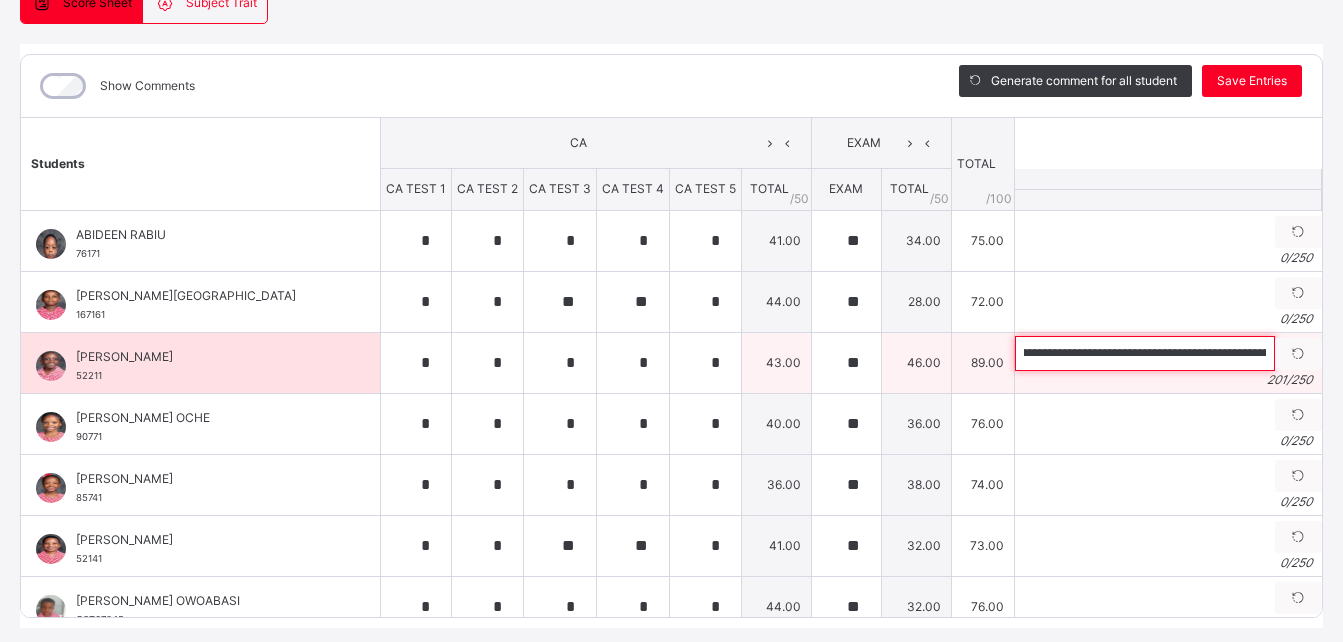 click on "**********" at bounding box center [1145, 353] 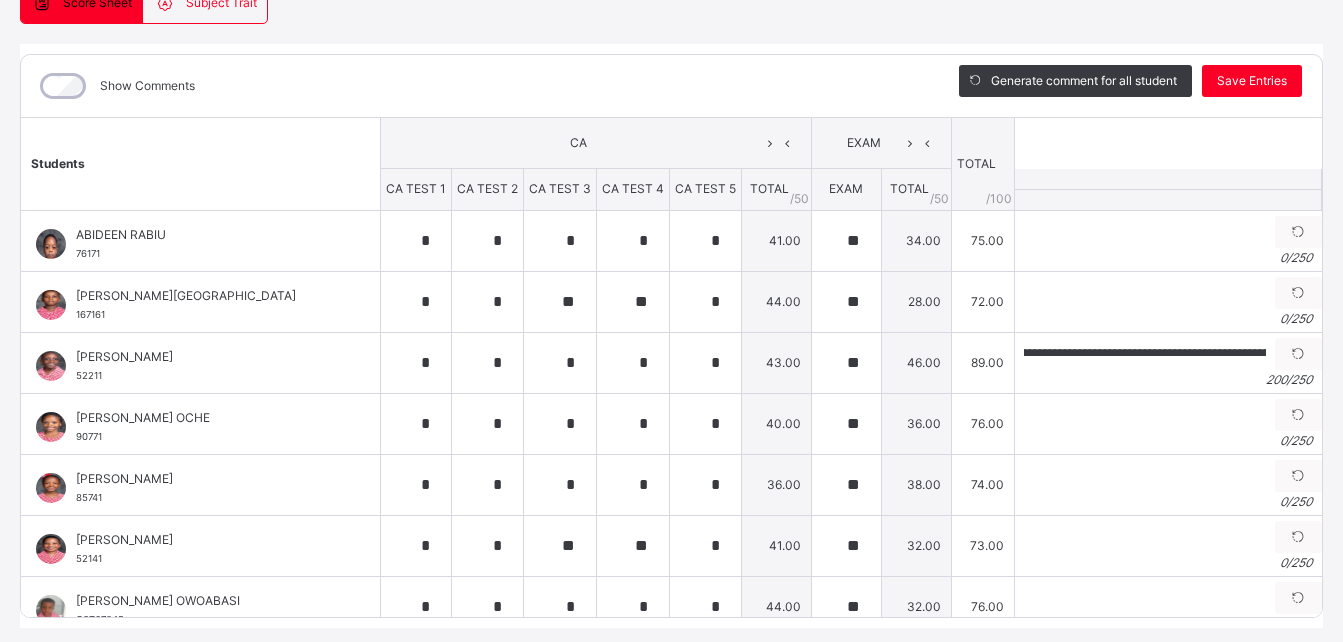 scroll, scrollTop: 0, scrollLeft: 0, axis: both 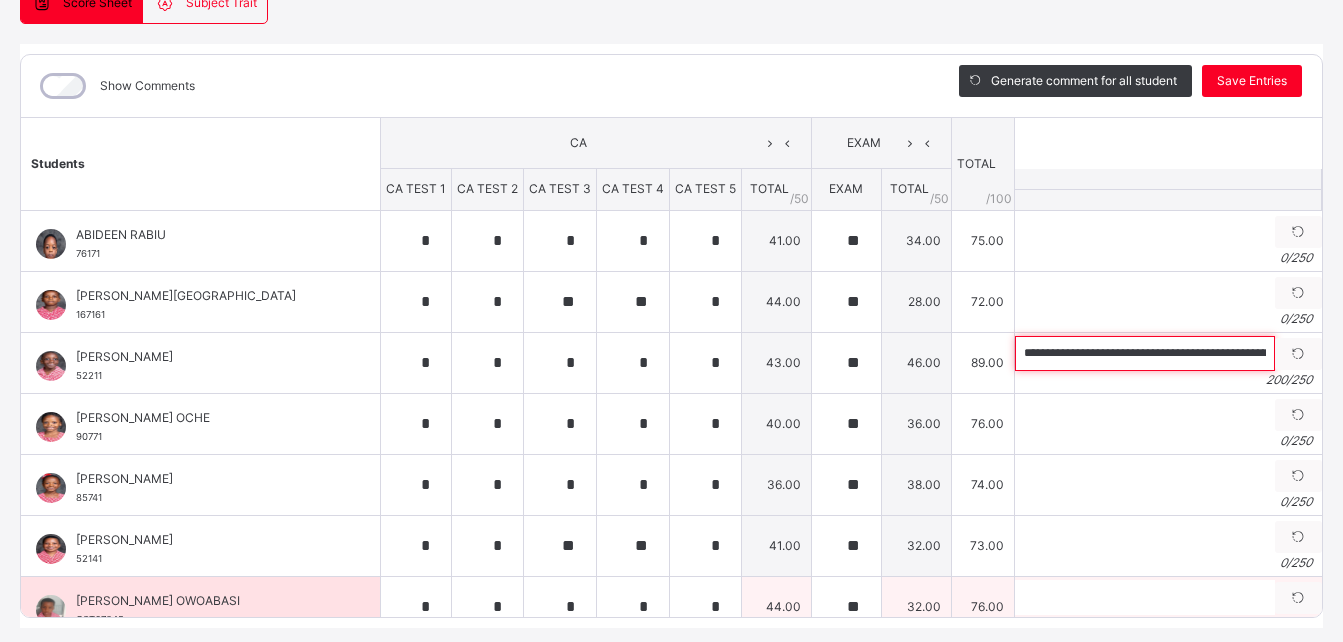 paste on "*" 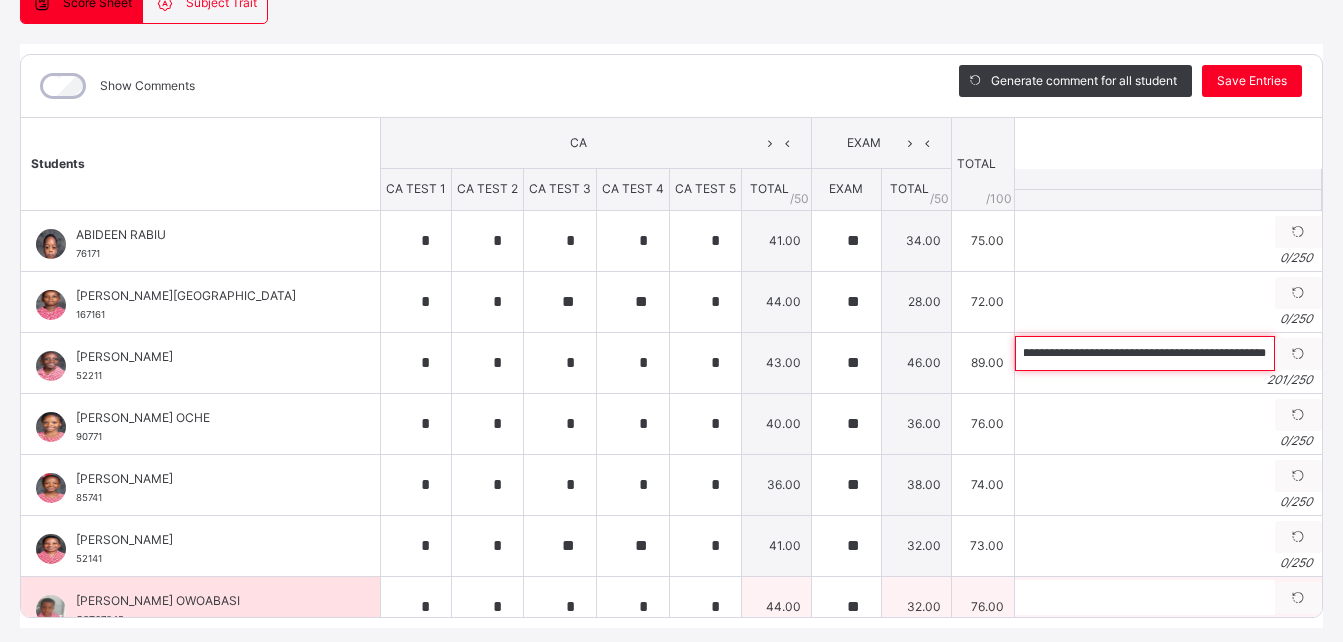 scroll, scrollTop: 0, scrollLeft: 913, axis: horizontal 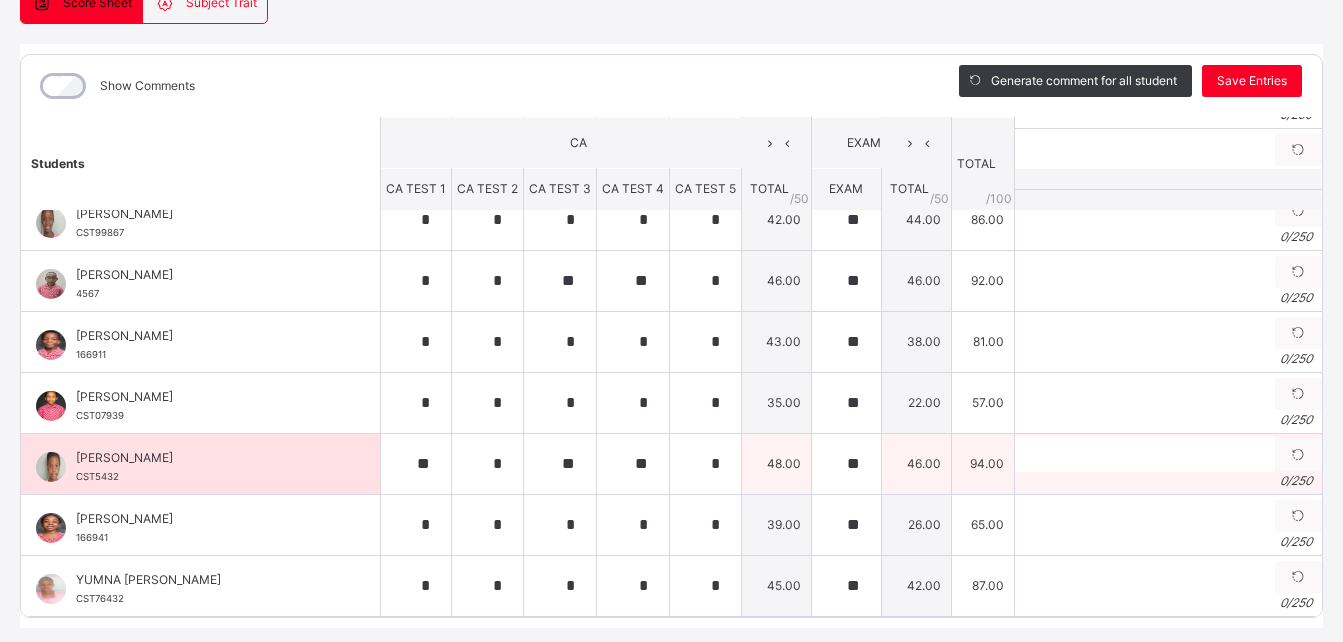 type on "**********" 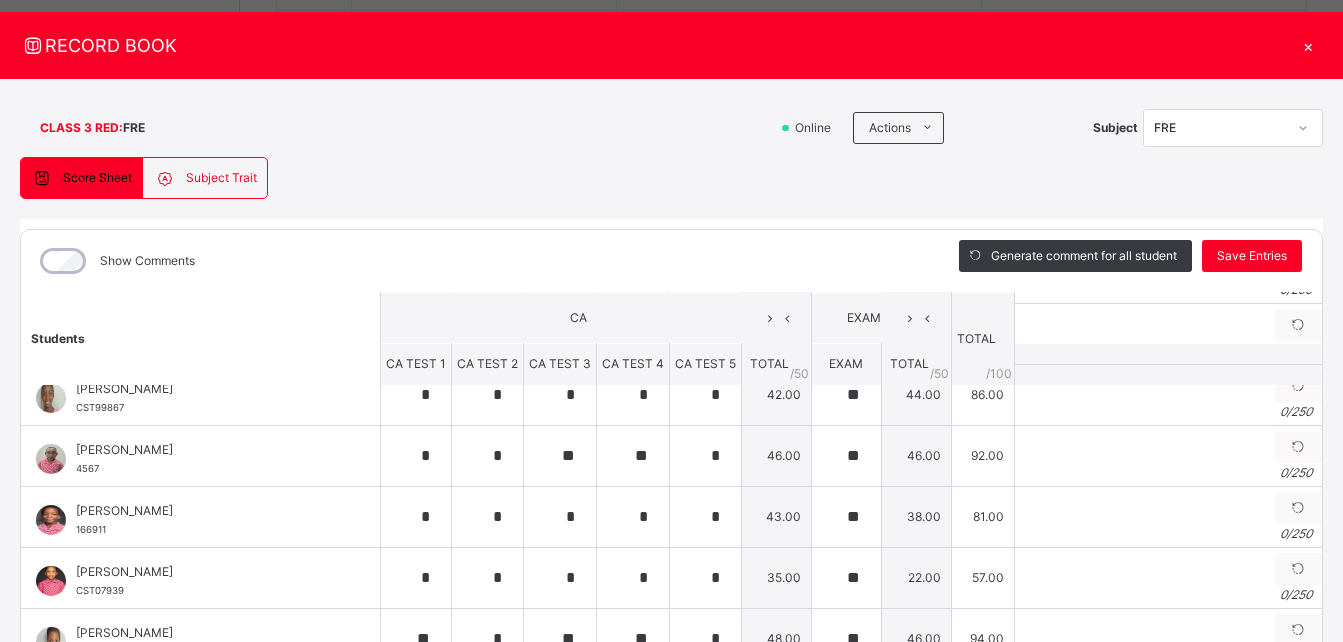 scroll, scrollTop: 18, scrollLeft: 0, axis: vertical 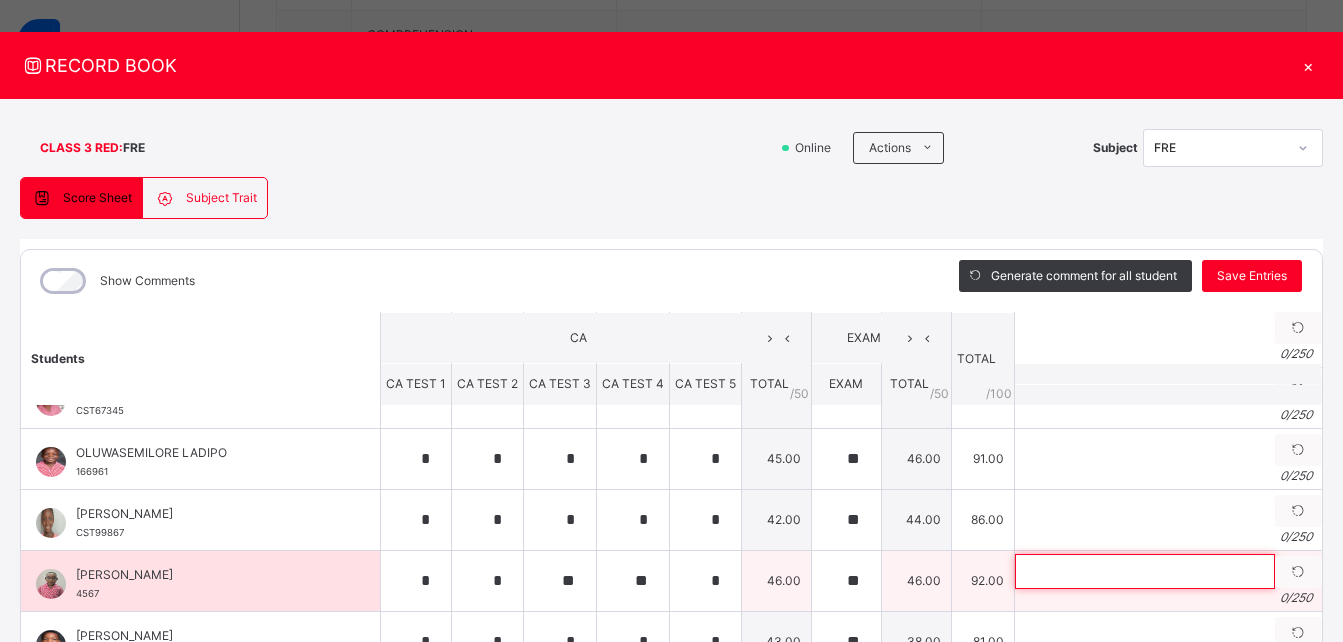 click at bounding box center (1145, 571) 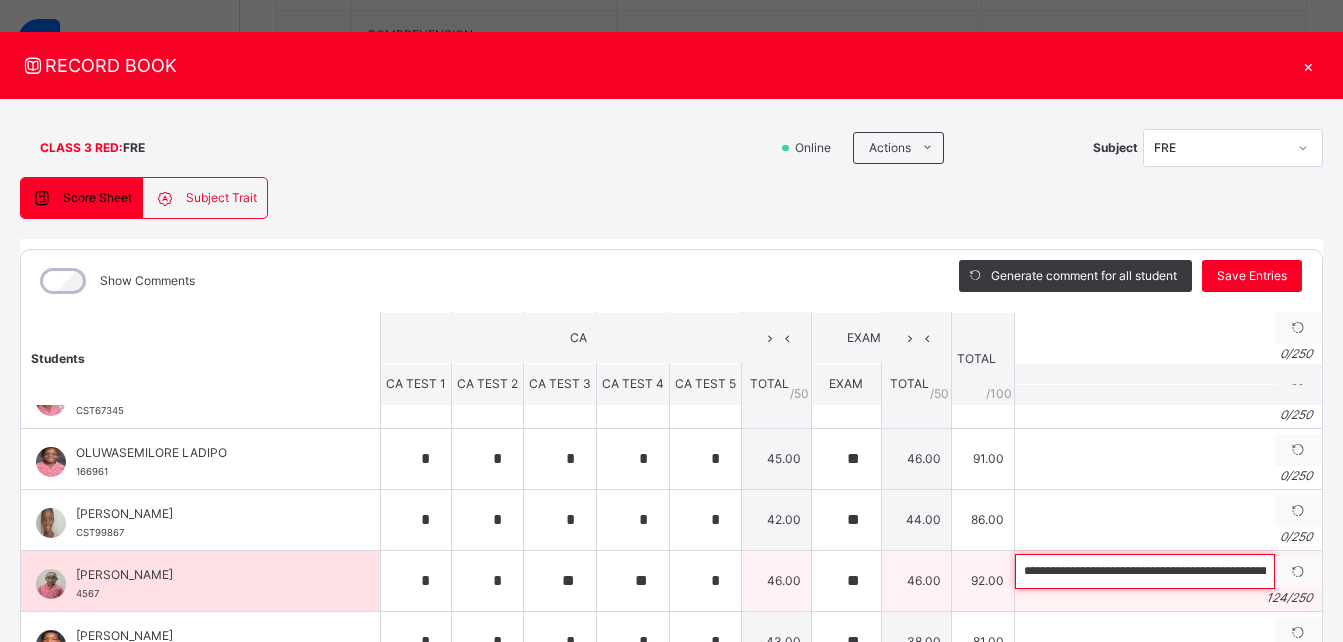 scroll, scrollTop: 0, scrollLeft: 501, axis: horizontal 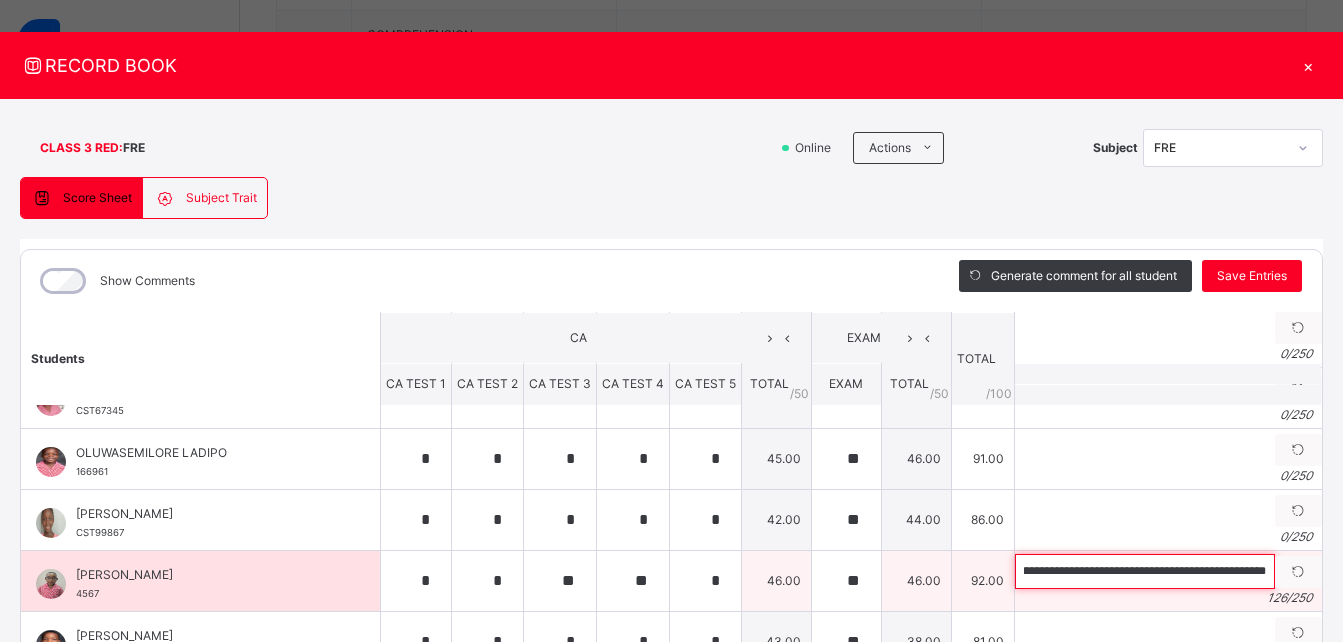 paste on "**********" 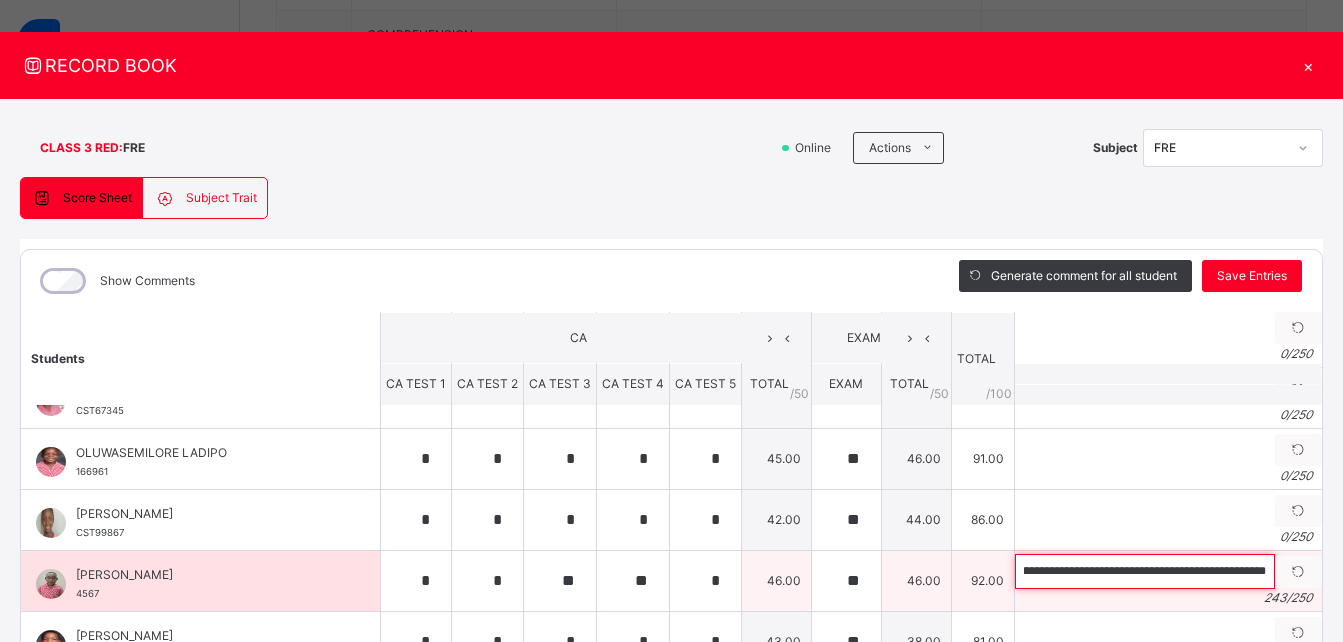 scroll, scrollTop: 0, scrollLeft: 1193, axis: horizontal 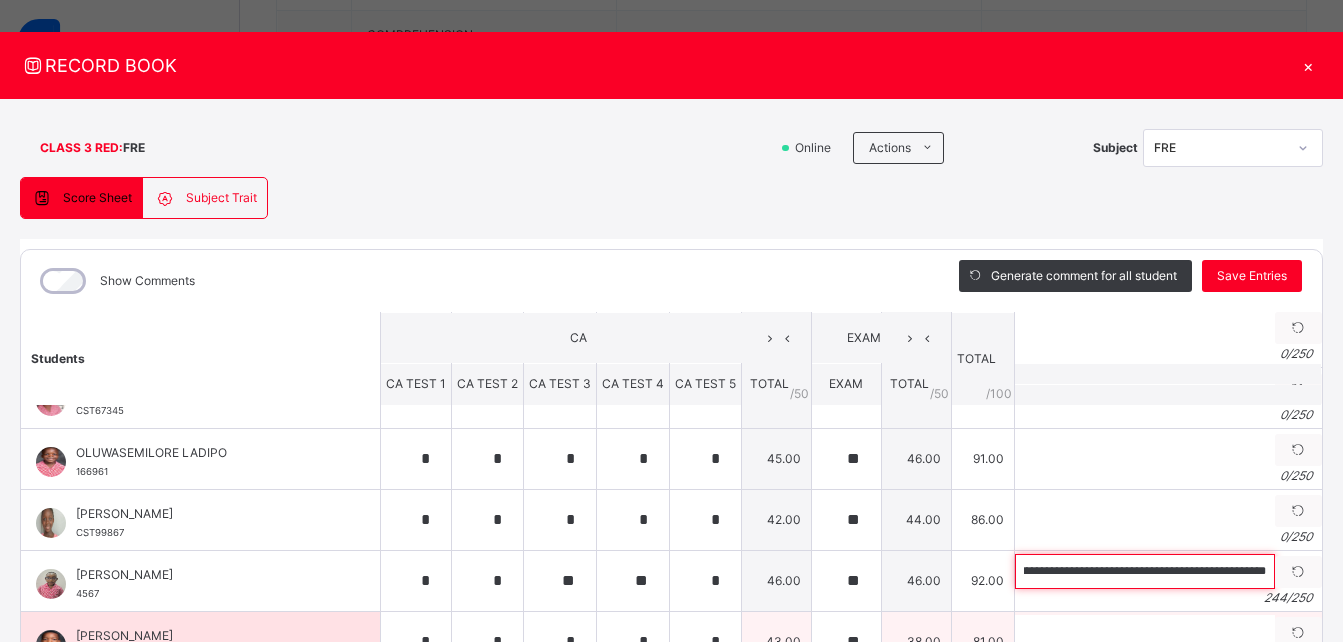 type on "**********" 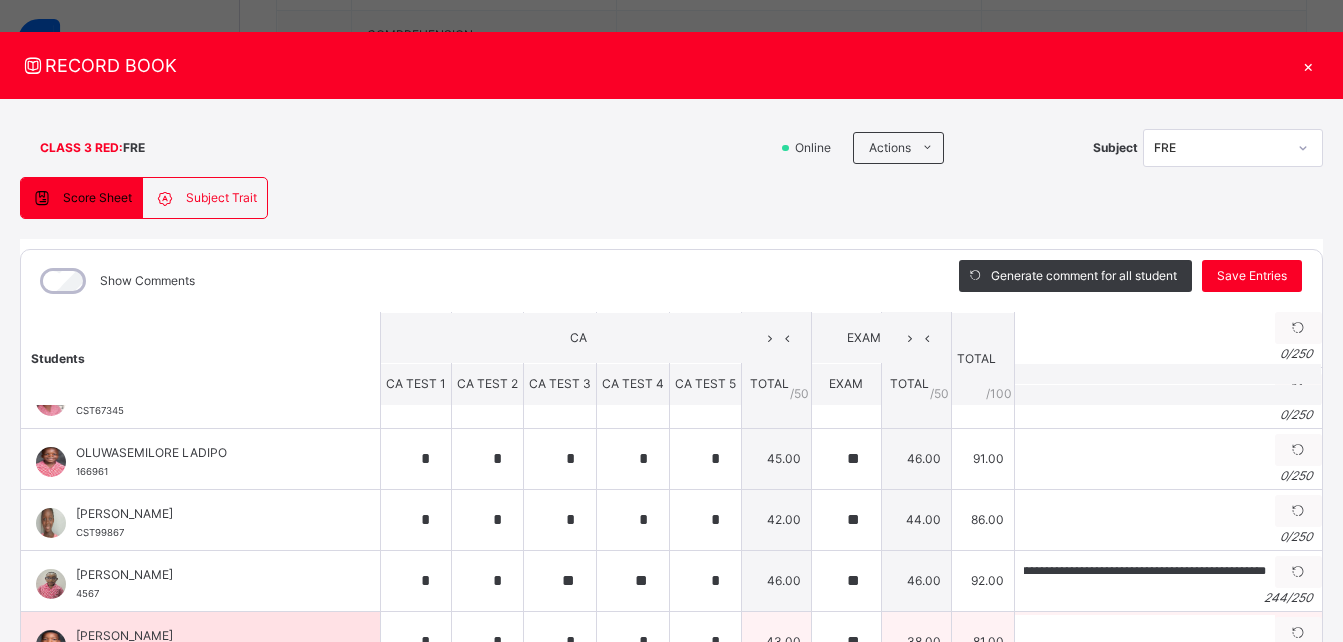 scroll, scrollTop: 0, scrollLeft: 0, axis: both 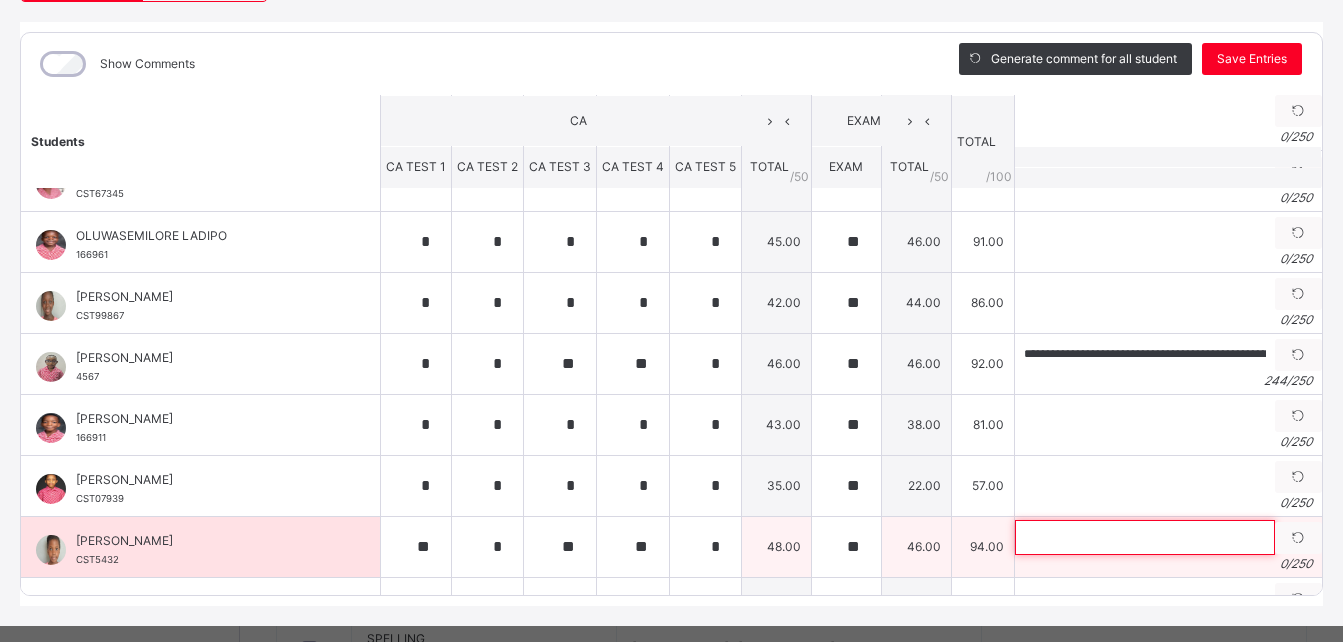 click at bounding box center [1145, 537] 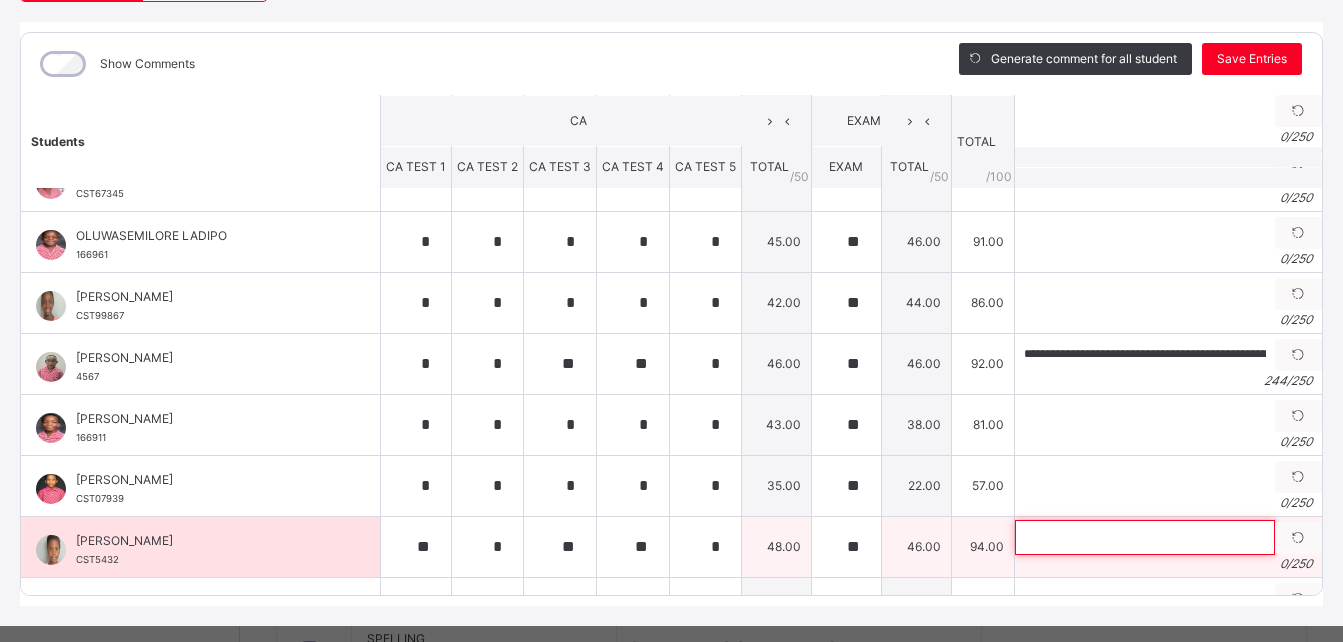 paste on "**********" 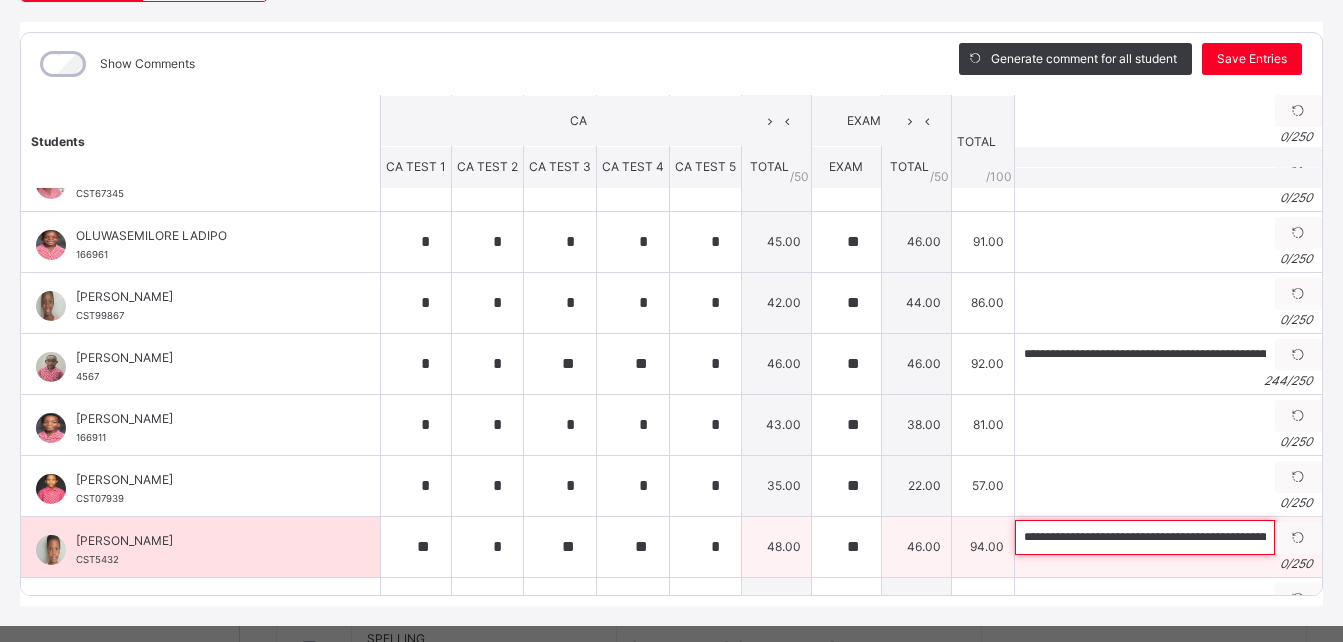 scroll, scrollTop: 0, scrollLeft: 543, axis: horizontal 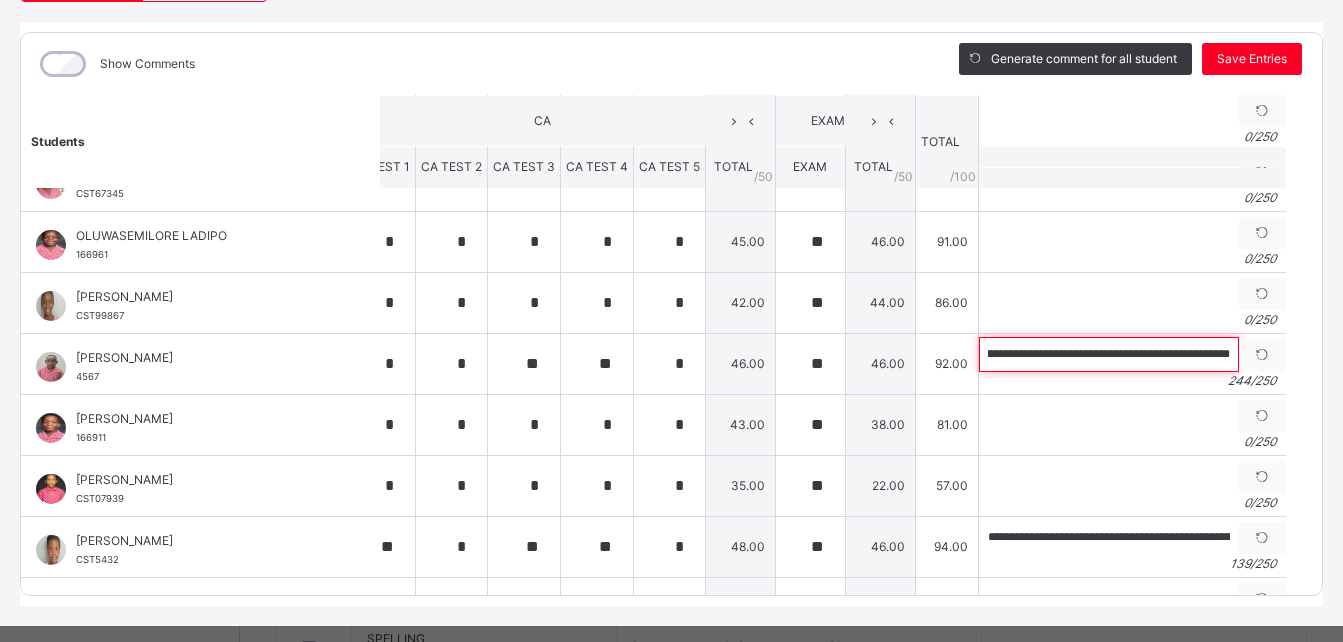 drag, startPoint x: 1001, startPoint y: 364, endPoint x: 1264, endPoint y: 363, distance: 263.0019 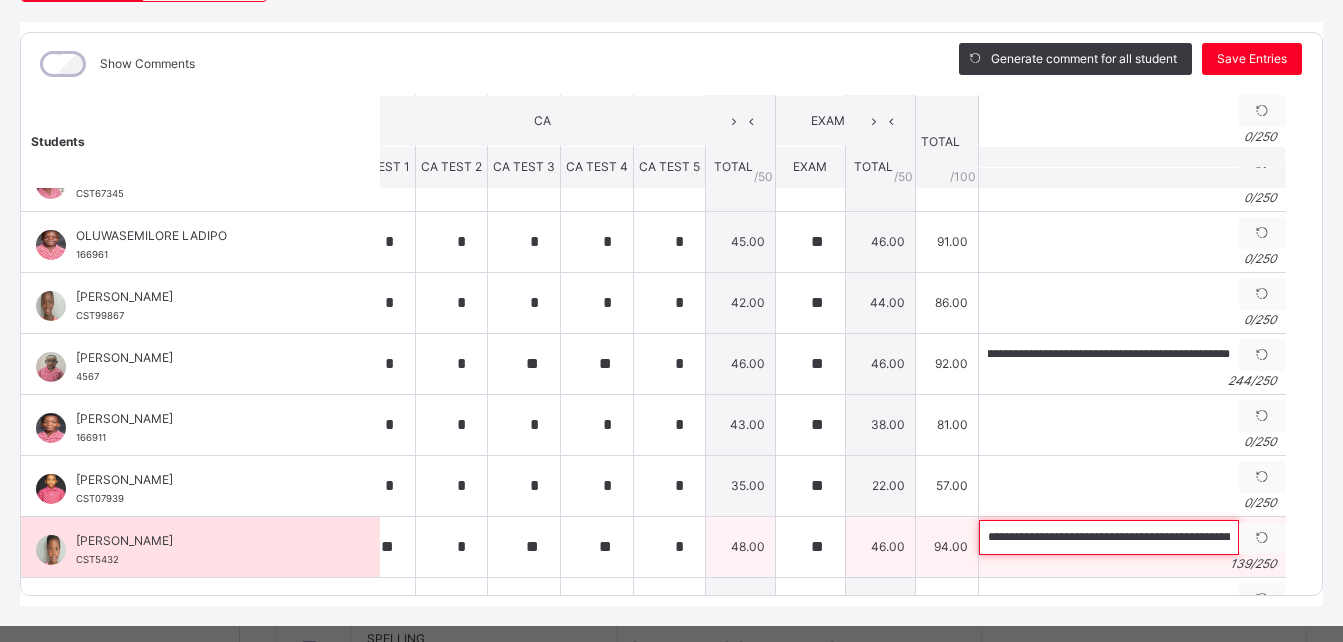 click on "**********" at bounding box center (1109, 537) 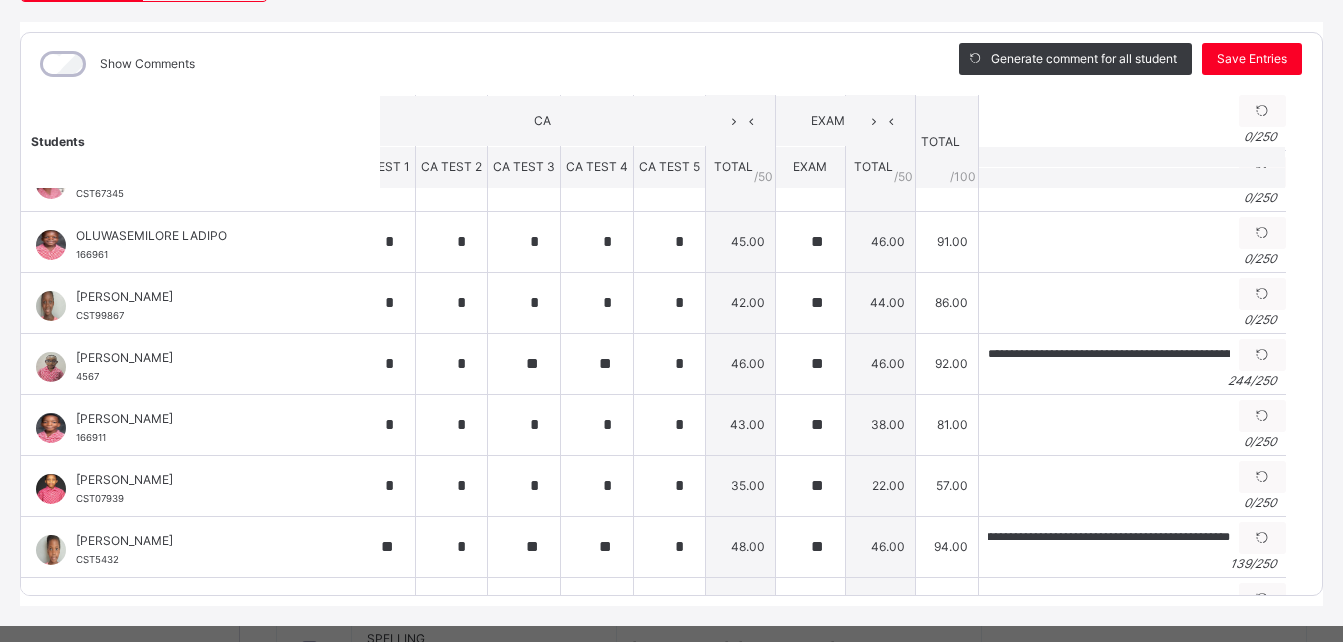 scroll, scrollTop: 0, scrollLeft: 0, axis: both 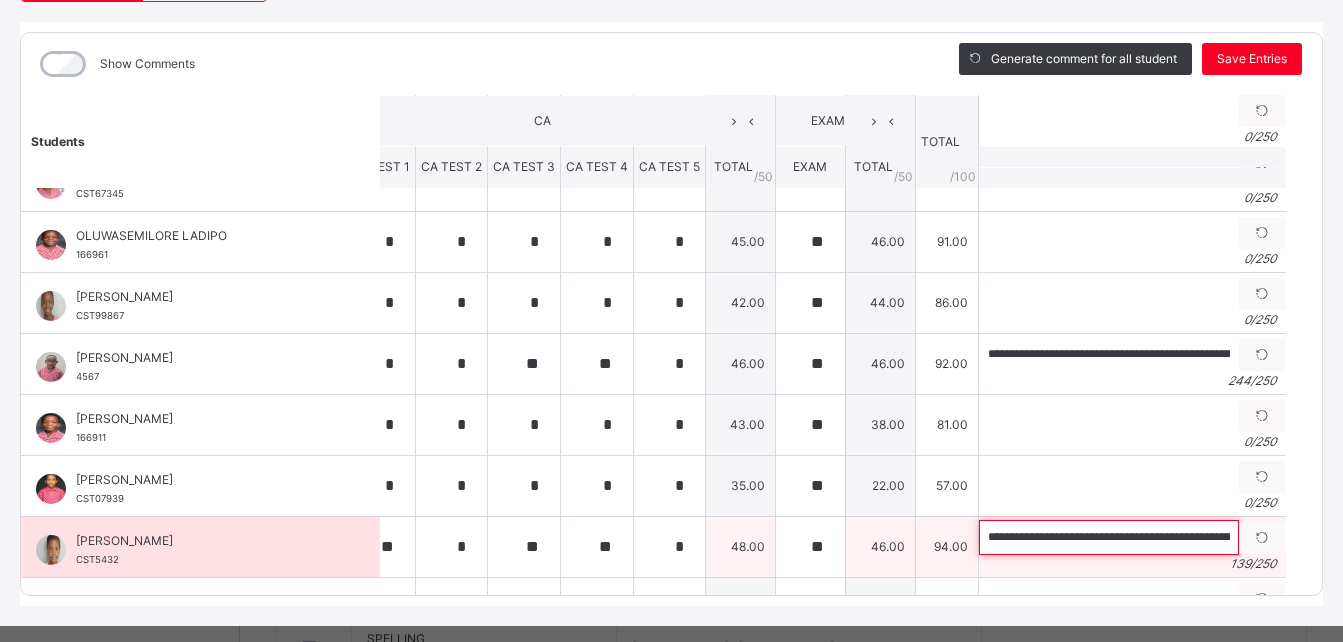 click on "**********" at bounding box center (1109, 537) 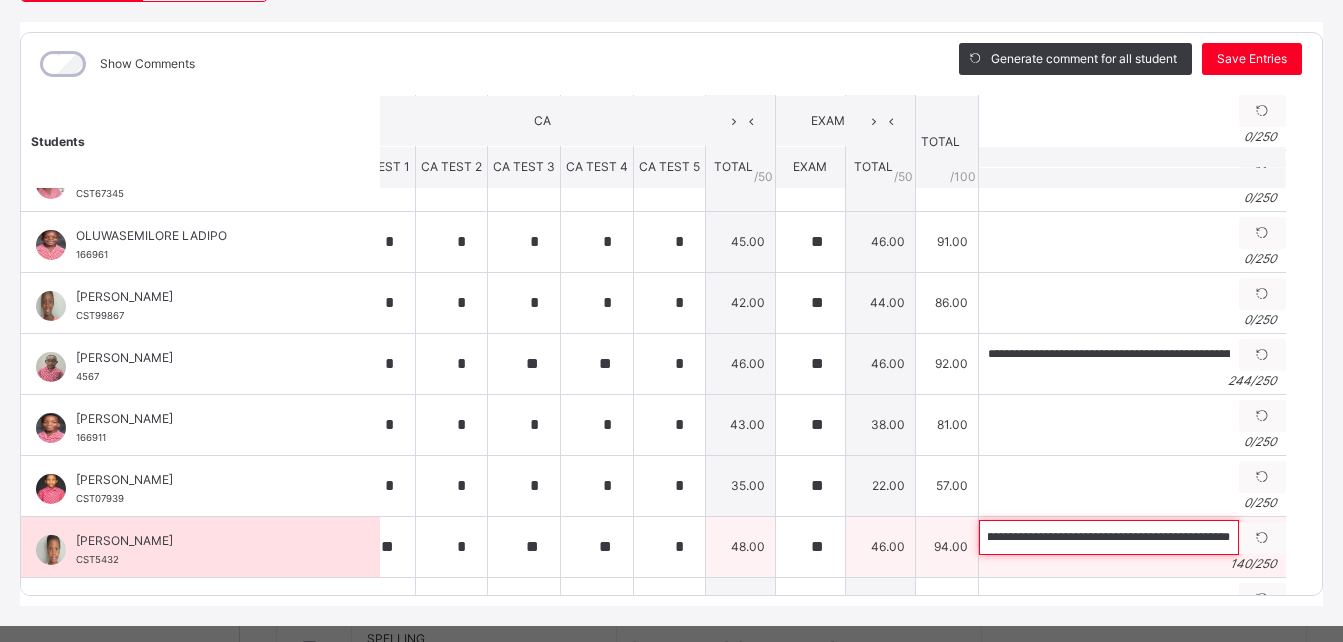 scroll, scrollTop: 0, scrollLeft: 549, axis: horizontal 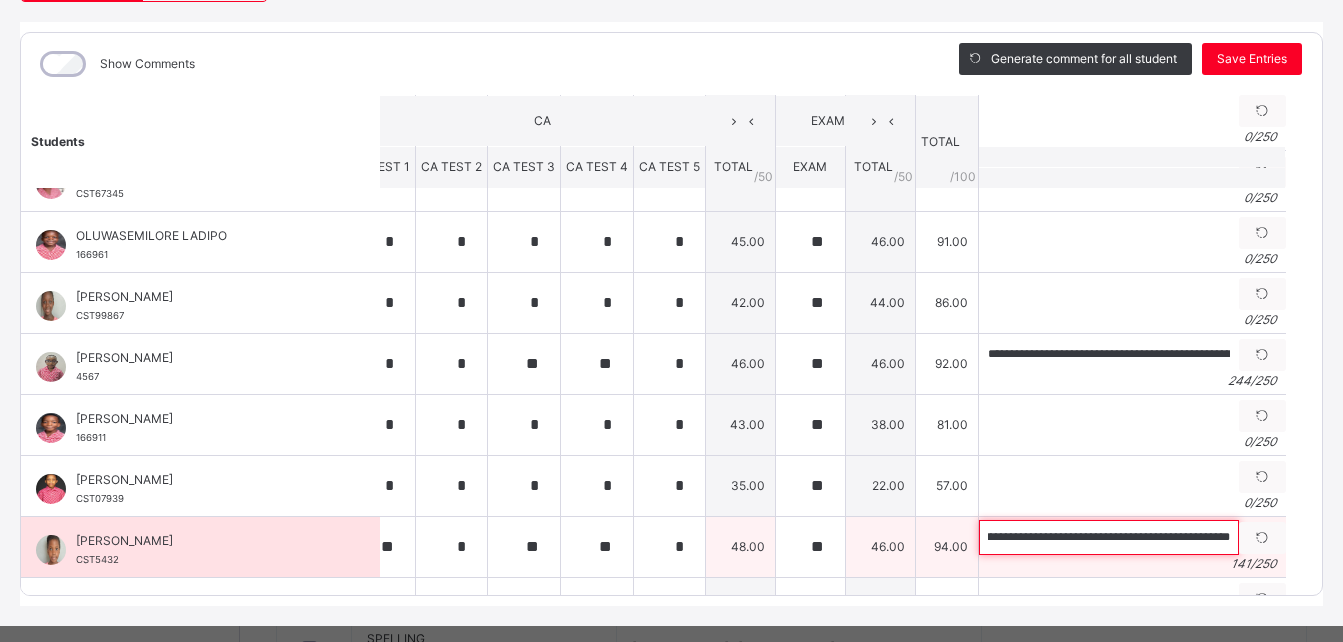 paste on "**********" 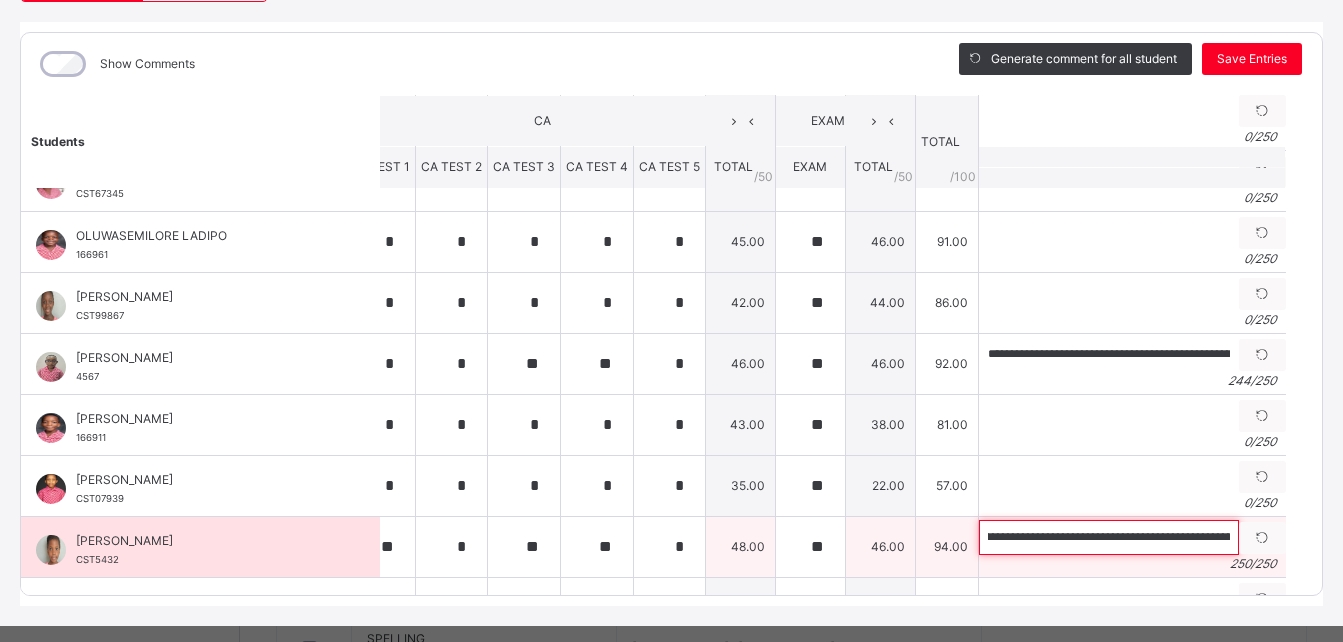 scroll, scrollTop: 0, scrollLeft: 647, axis: horizontal 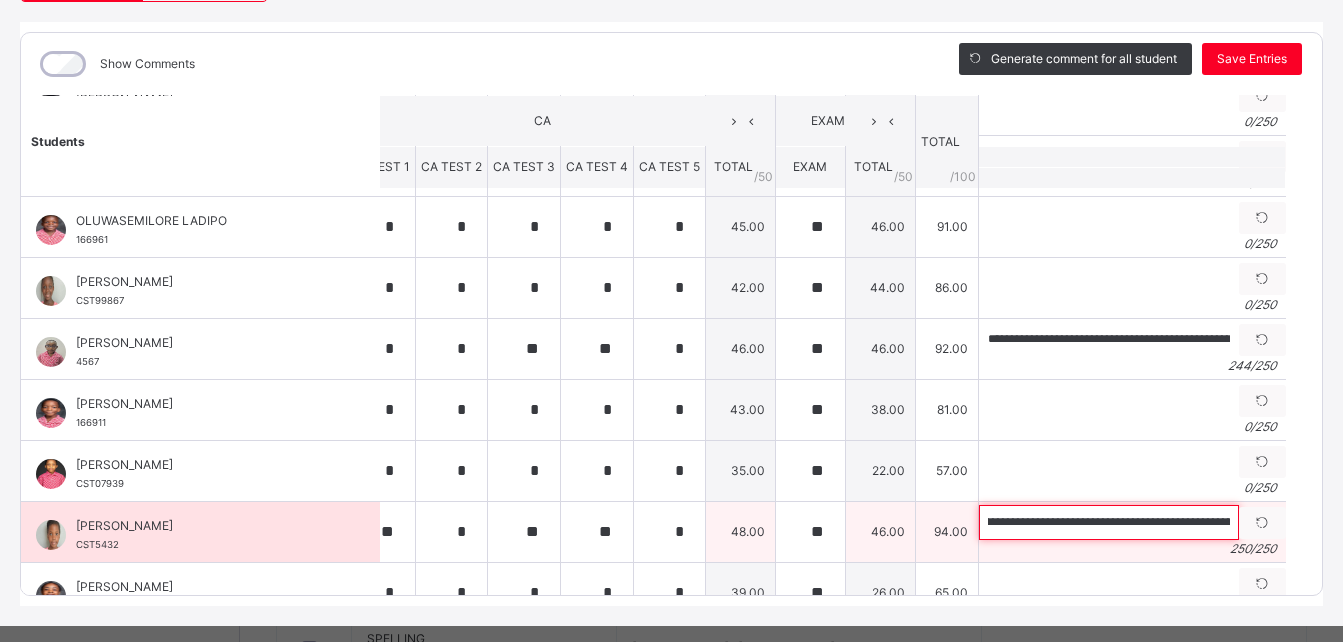 click on "**********" at bounding box center [1109, 522] 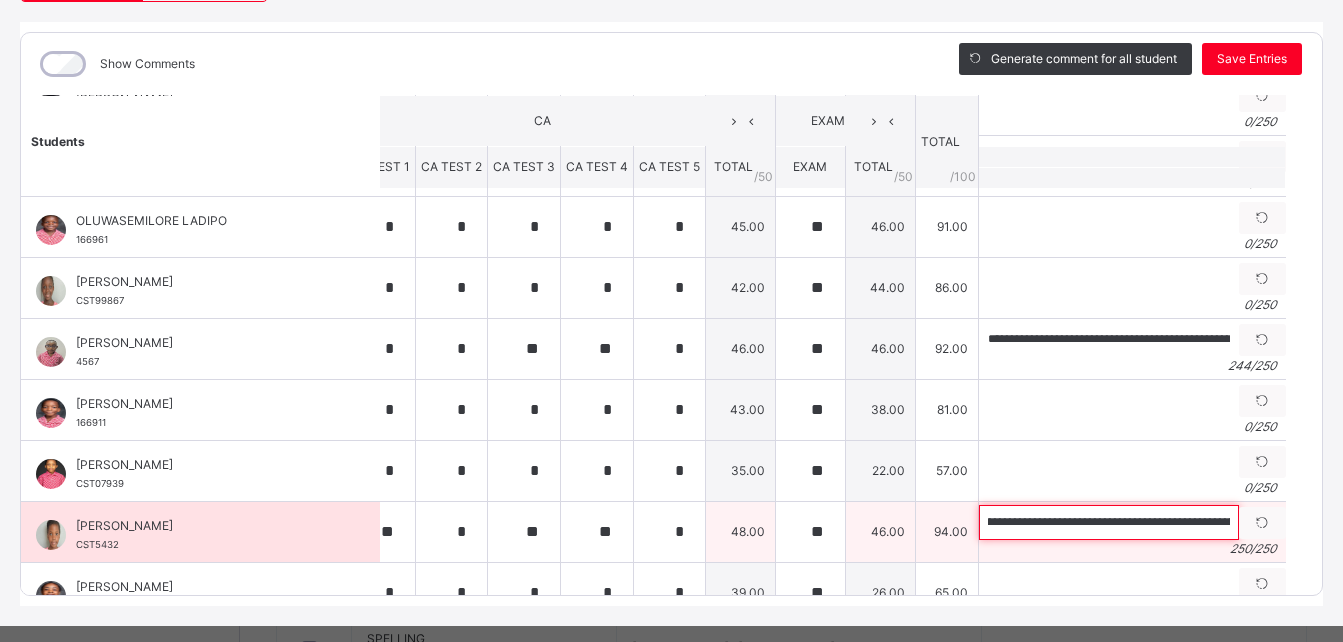 scroll, scrollTop: 0, scrollLeft: 473, axis: horizontal 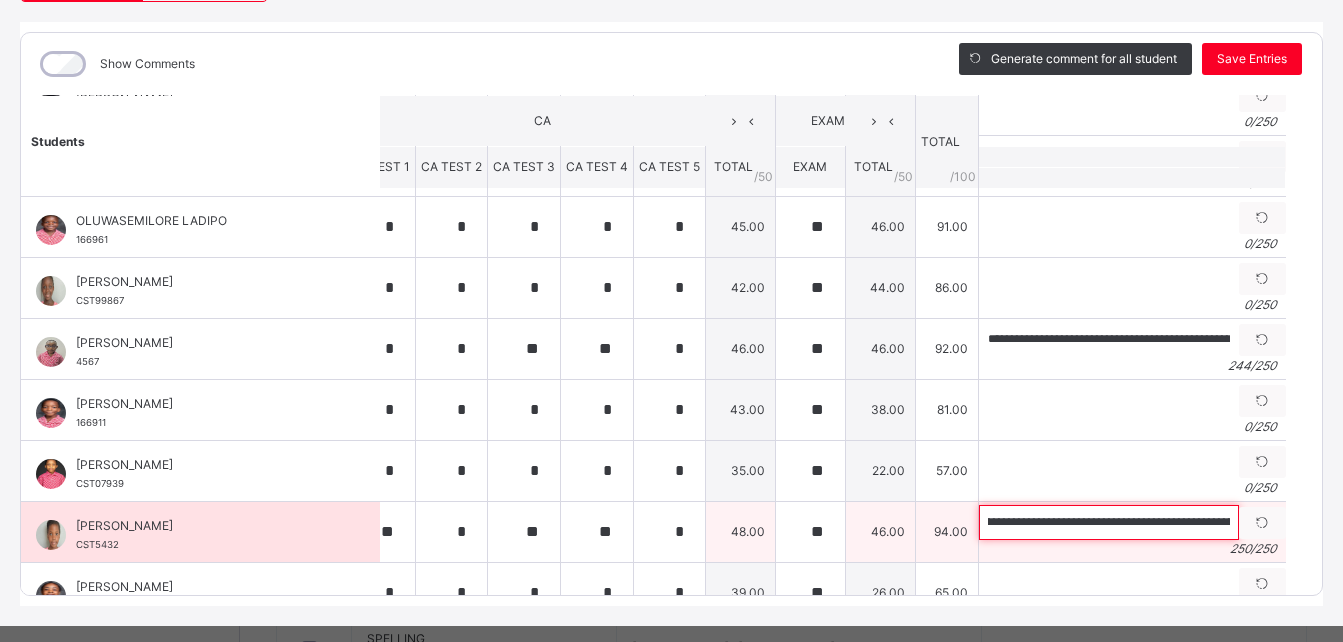 type on "**********" 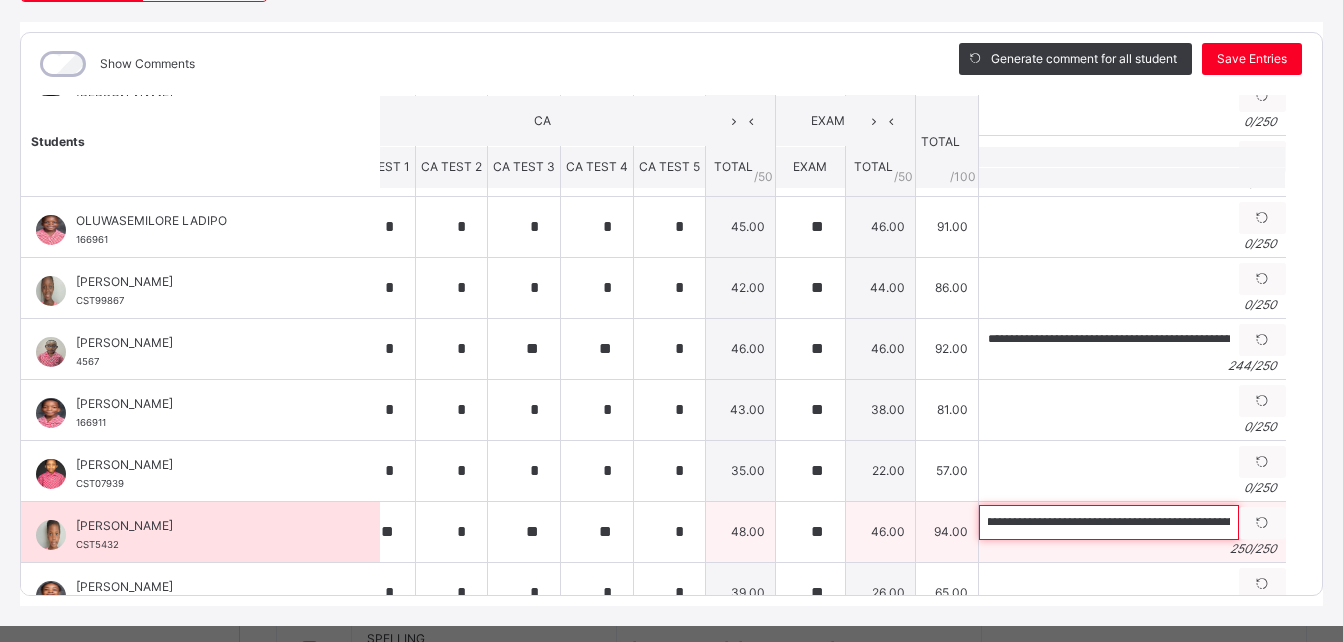 scroll, scrollTop: 0, scrollLeft: 0, axis: both 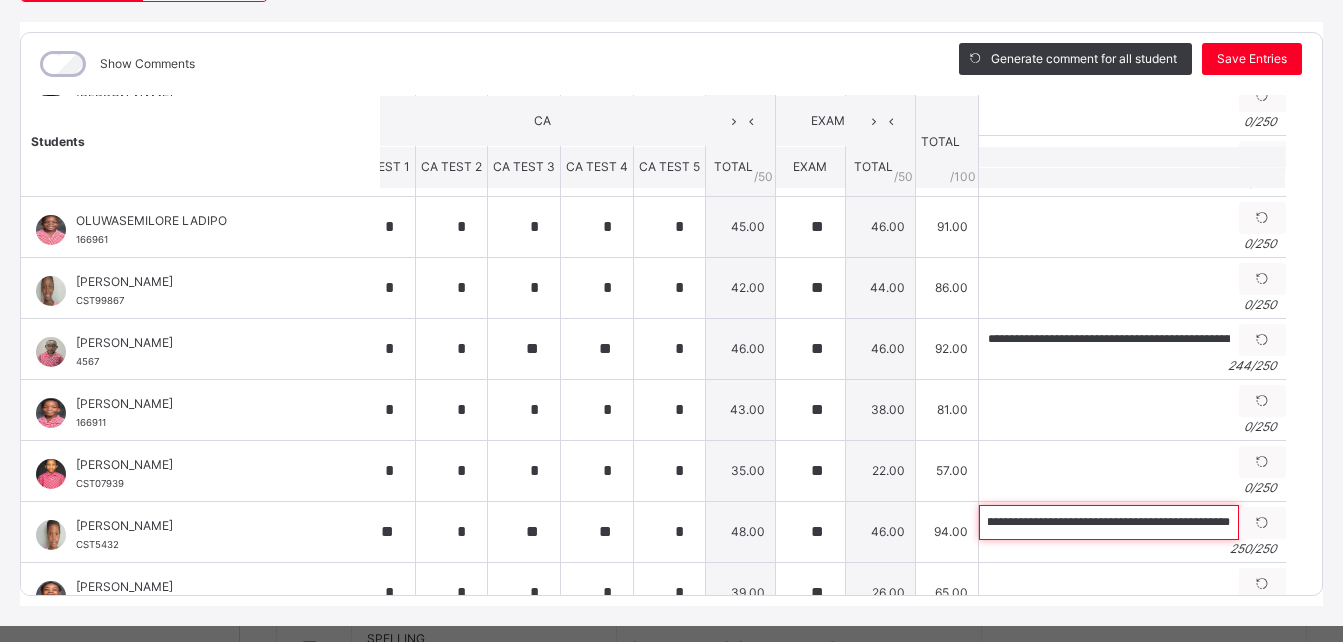 drag, startPoint x: 955, startPoint y: 522, endPoint x: 1361, endPoint y: 553, distance: 407.18176 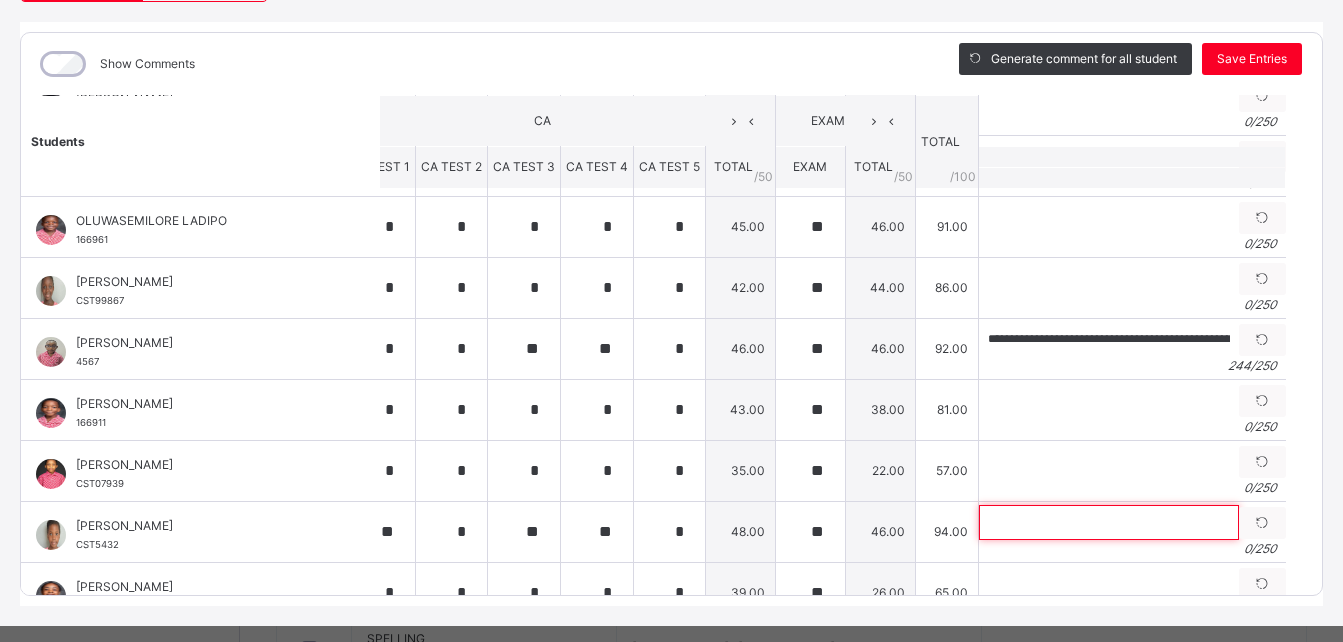 scroll, scrollTop: 0, scrollLeft: 0, axis: both 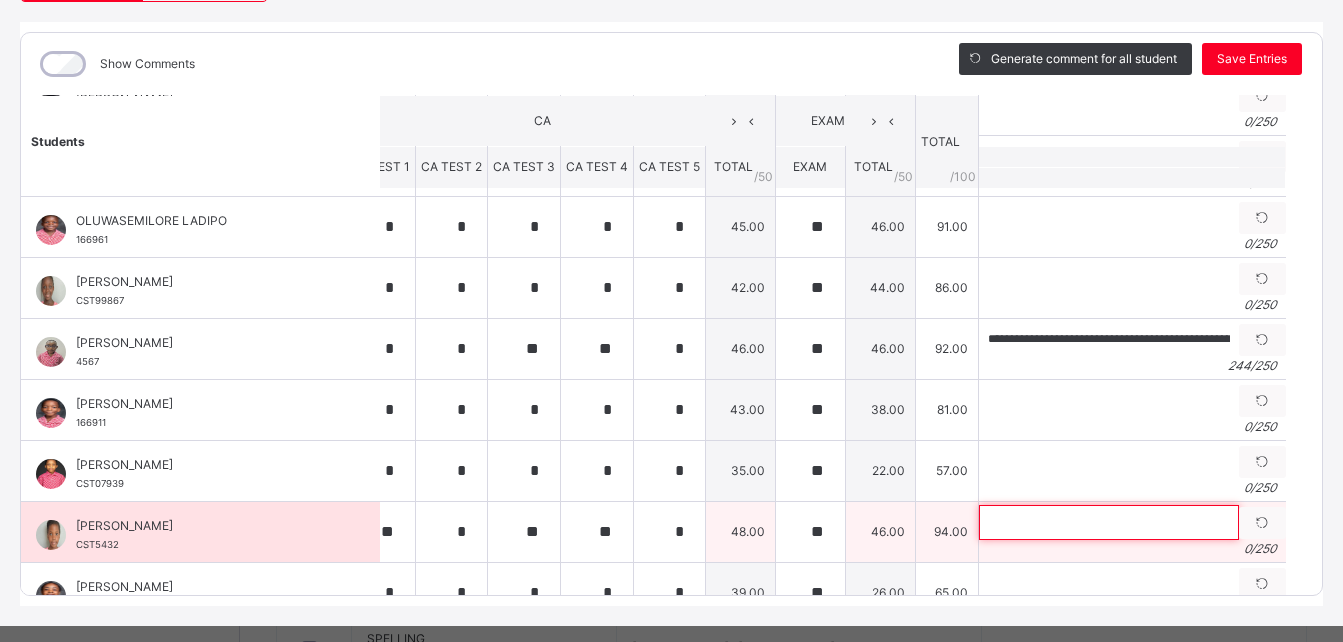 click at bounding box center (1109, 522) 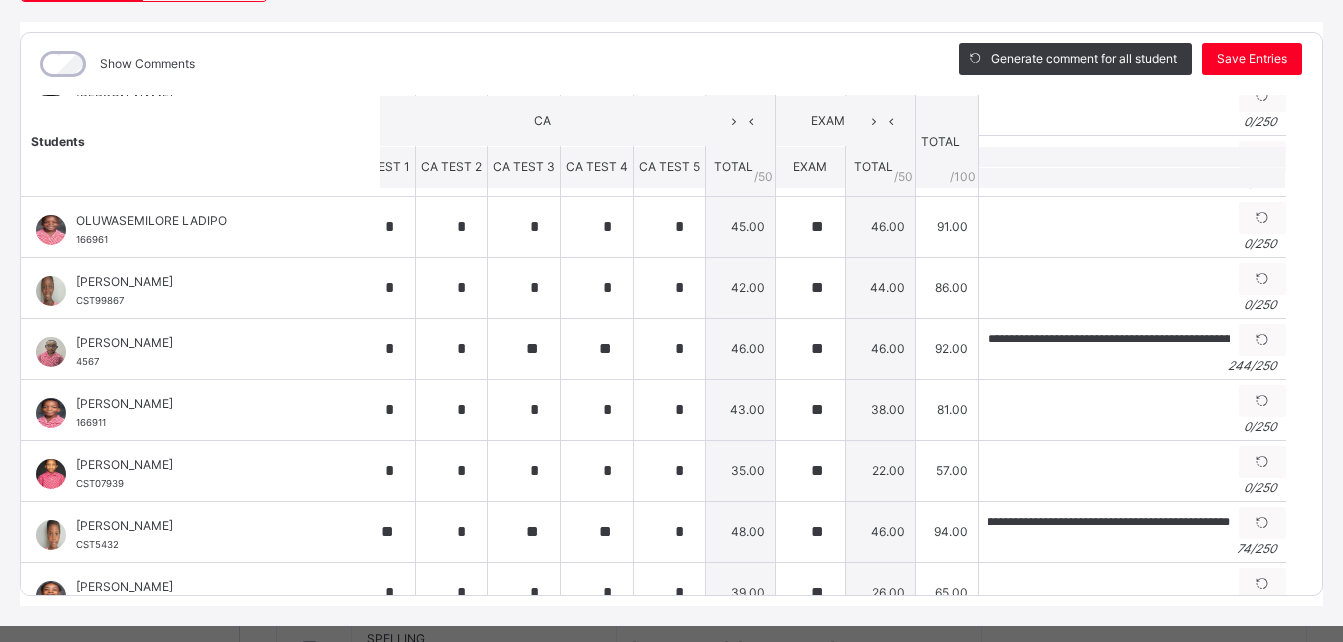scroll, scrollTop: 0, scrollLeft: 0, axis: both 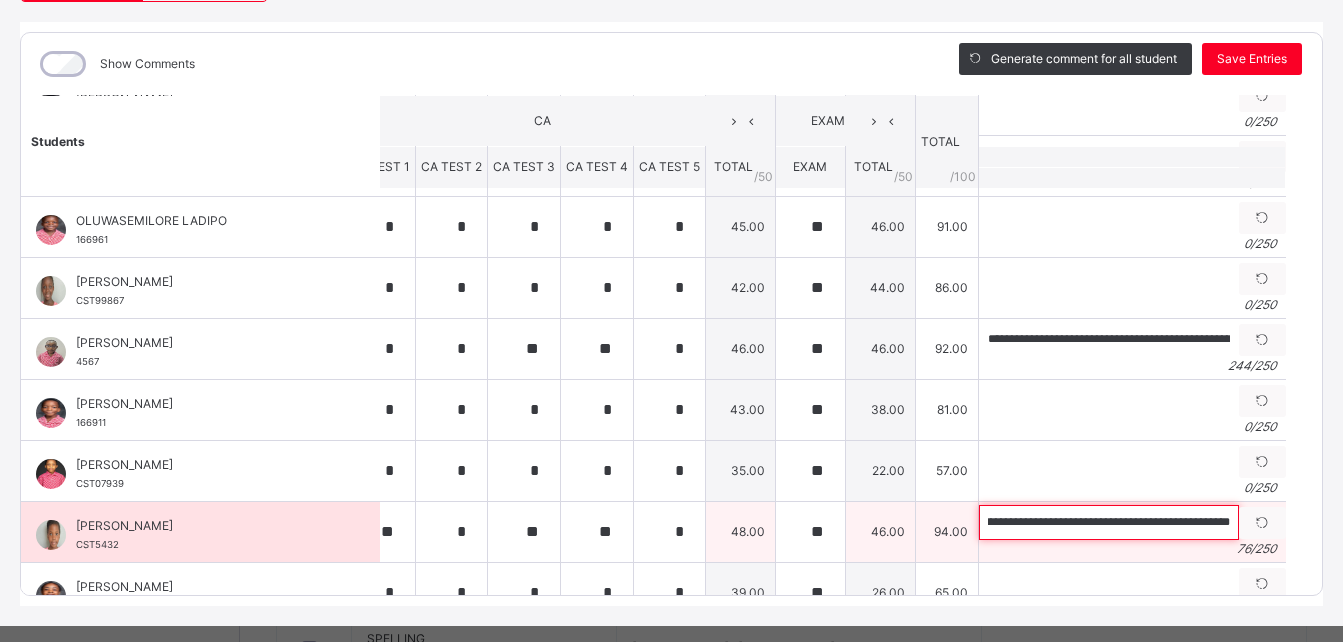 paste on "**********" 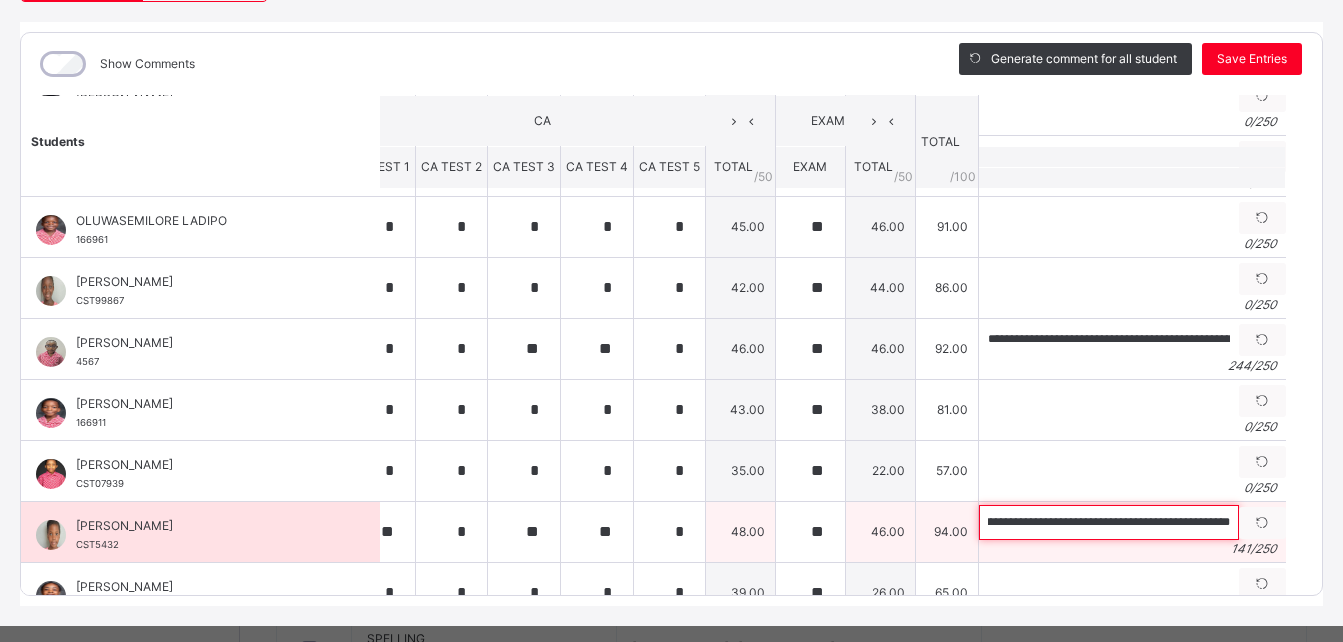 scroll, scrollTop: 0, scrollLeft: 532, axis: horizontal 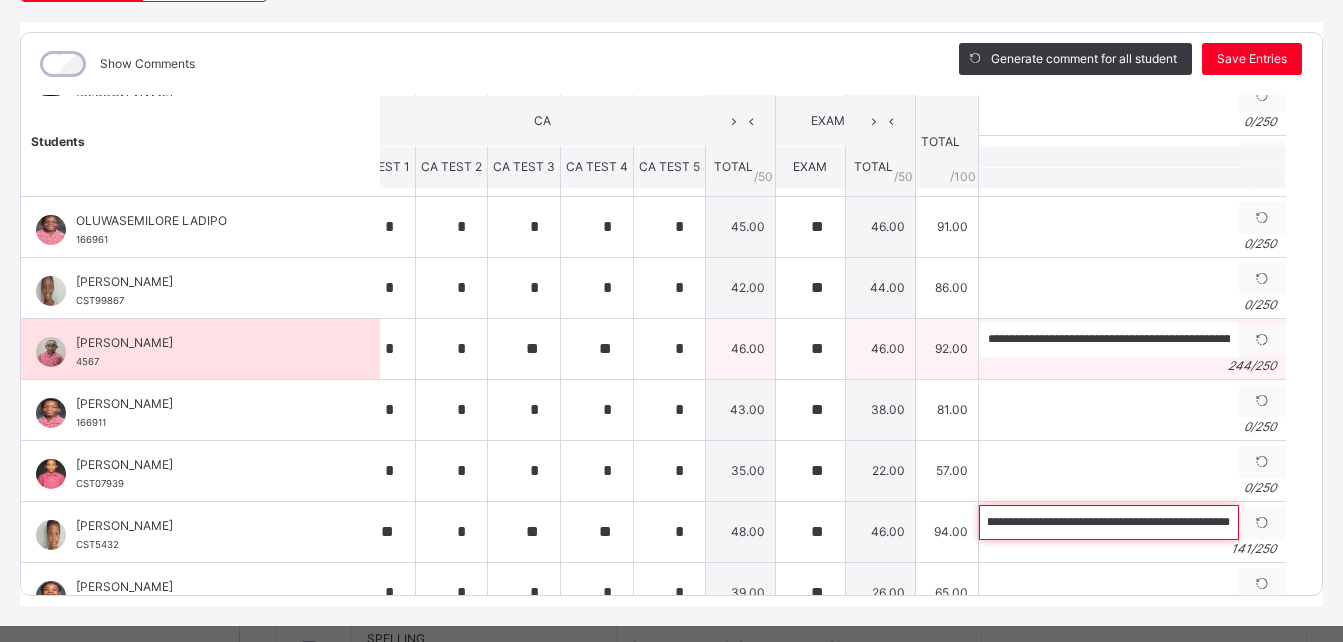 type on "**********" 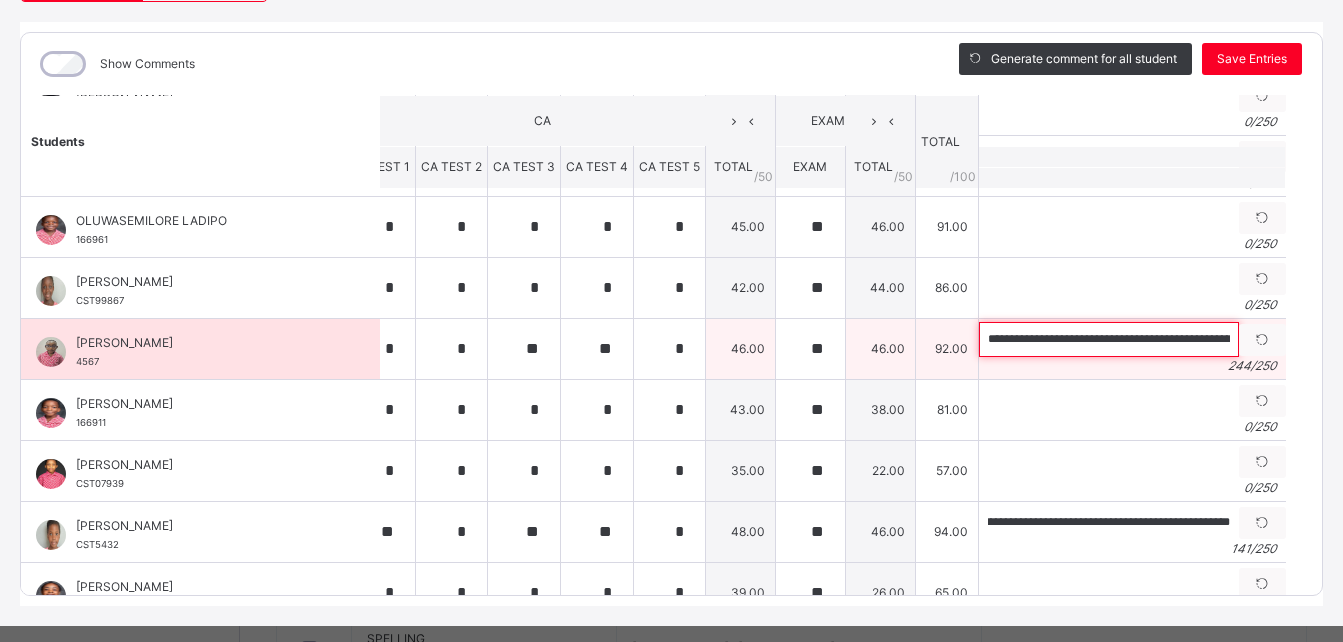 scroll, scrollTop: 0, scrollLeft: 0, axis: both 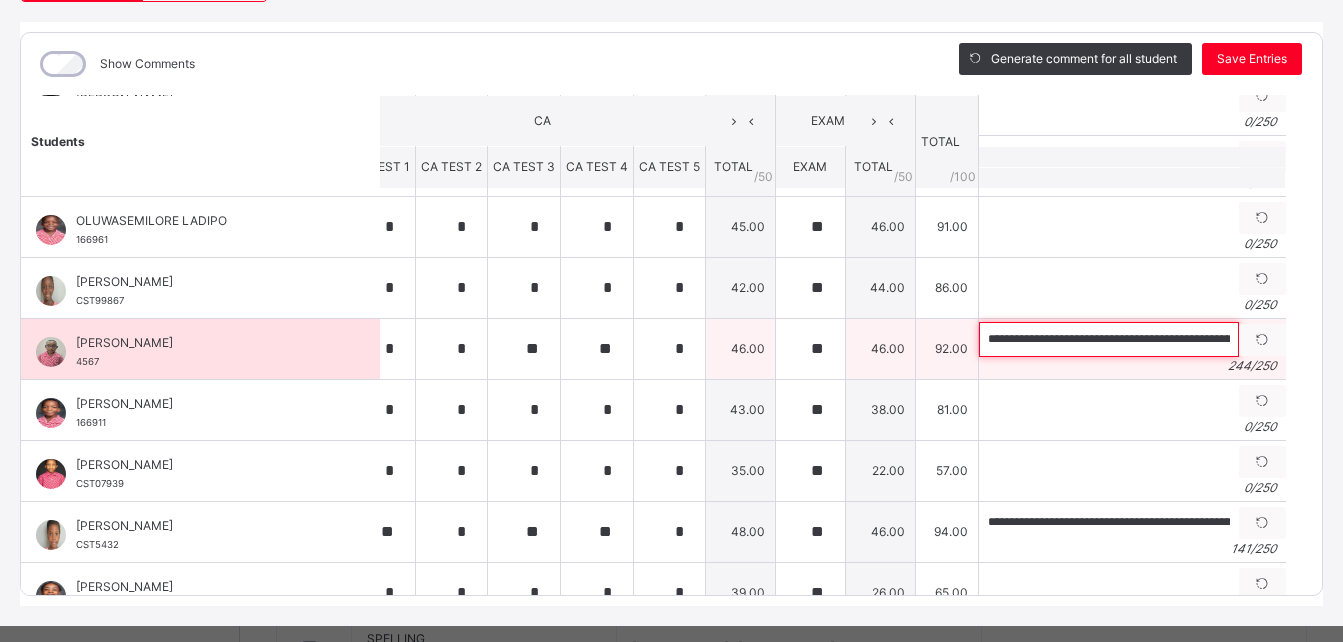 click on "**********" at bounding box center (1109, 339) 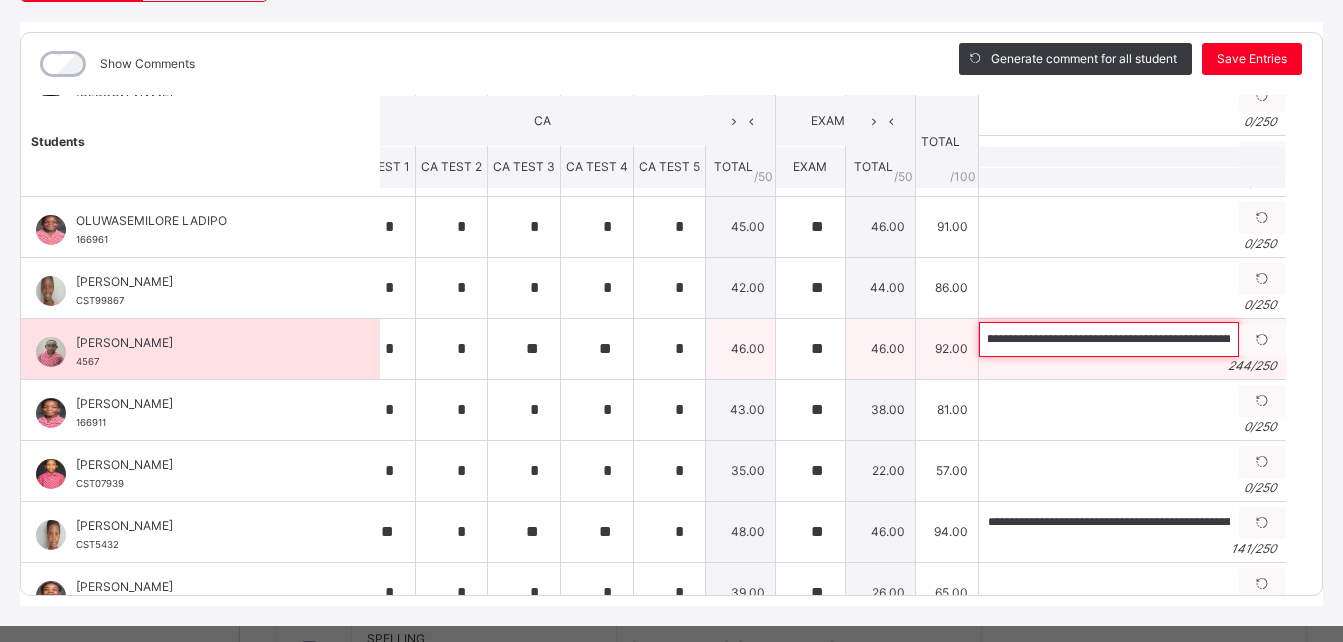 scroll, scrollTop: 0, scrollLeft: 0, axis: both 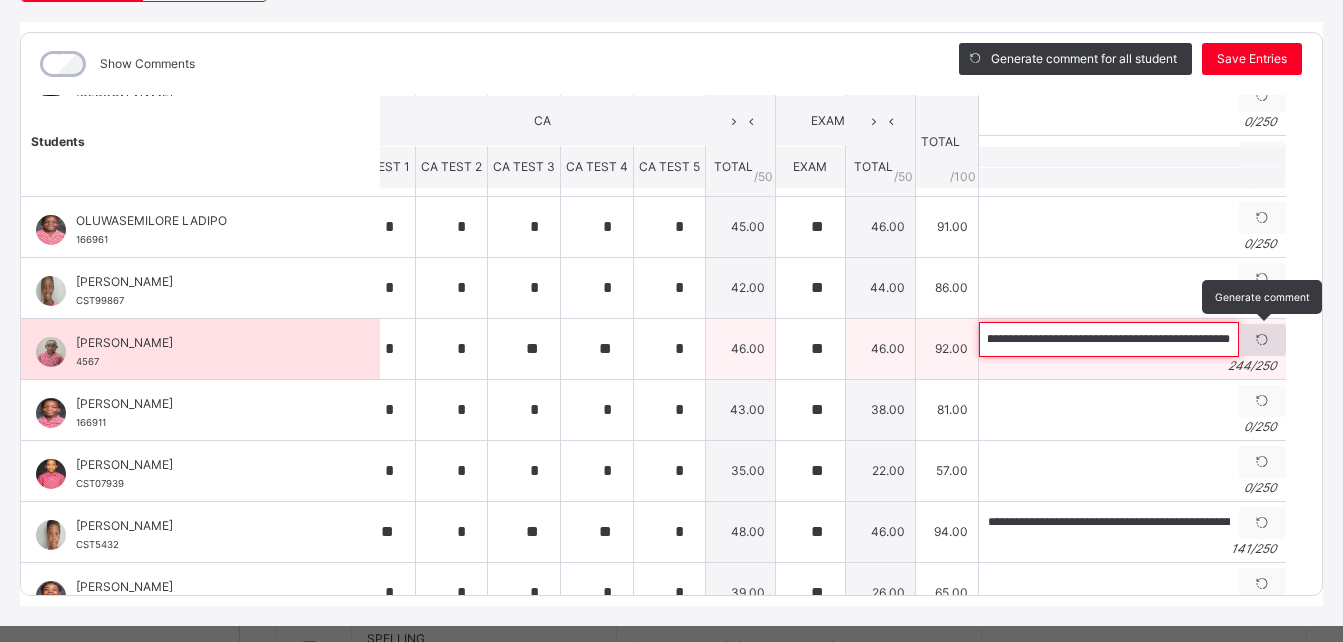 drag, startPoint x: 970, startPoint y: 346, endPoint x: 1228, endPoint y: 342, distance: 258.031 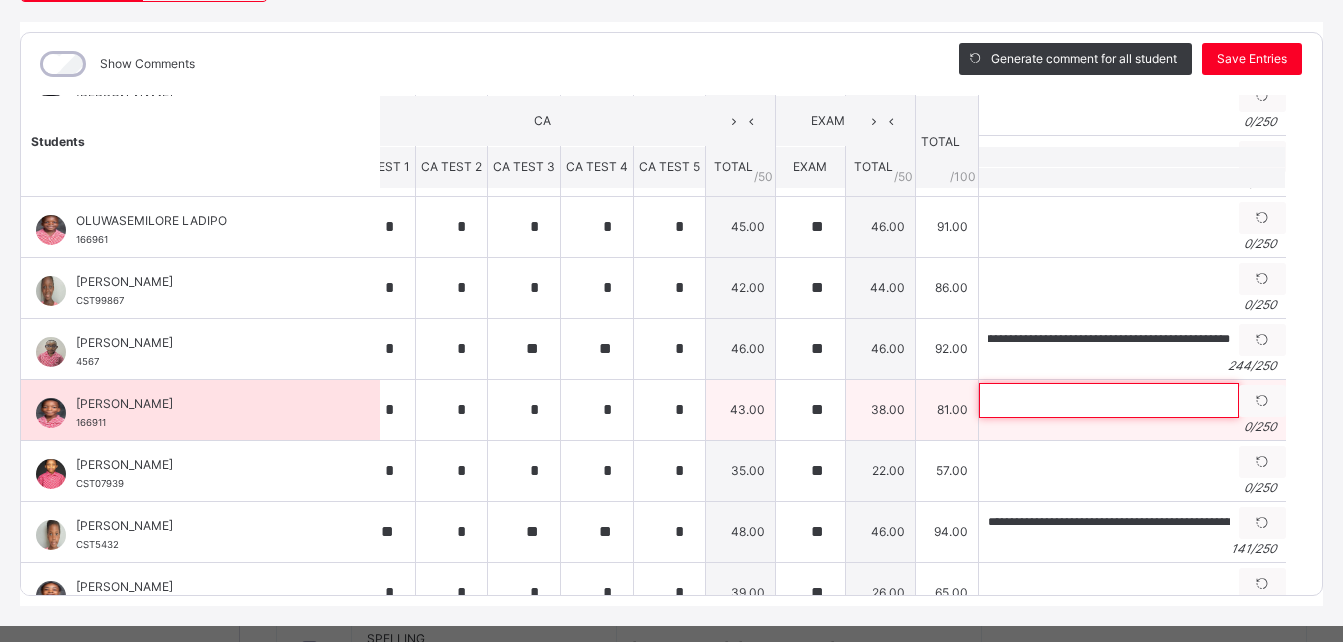 scroll, scrollTop: 0, scrollLeft: 0, axis: both 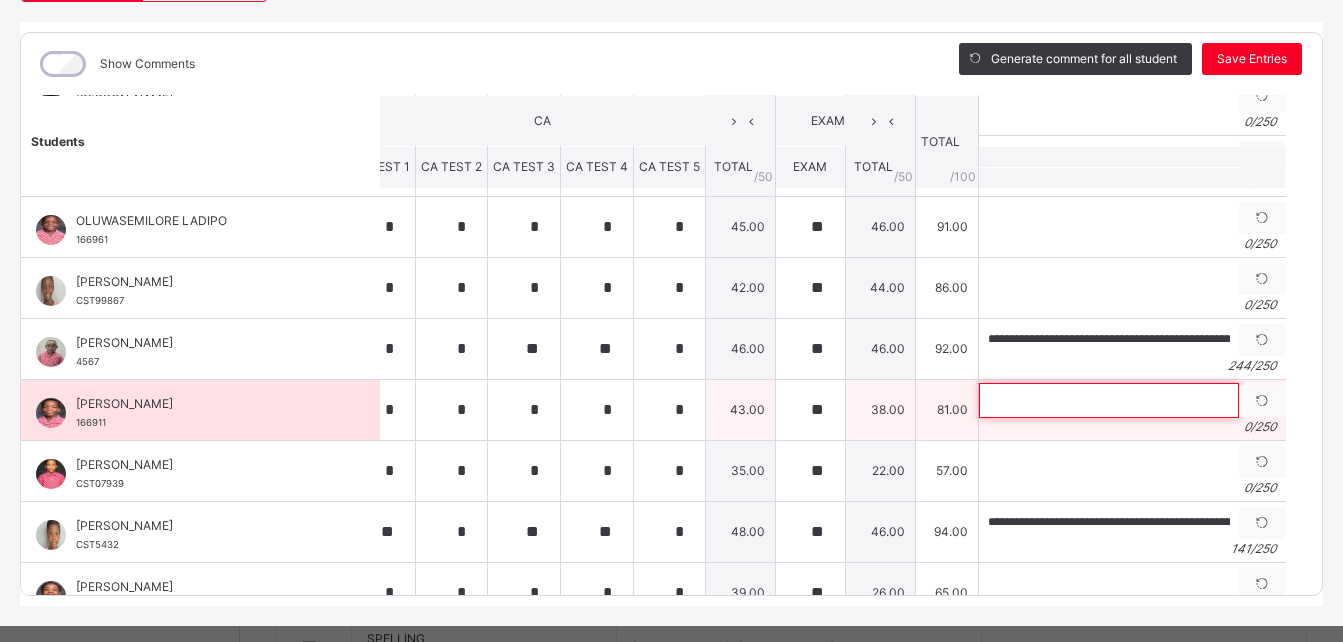 click at bounding box center (1109, 400) 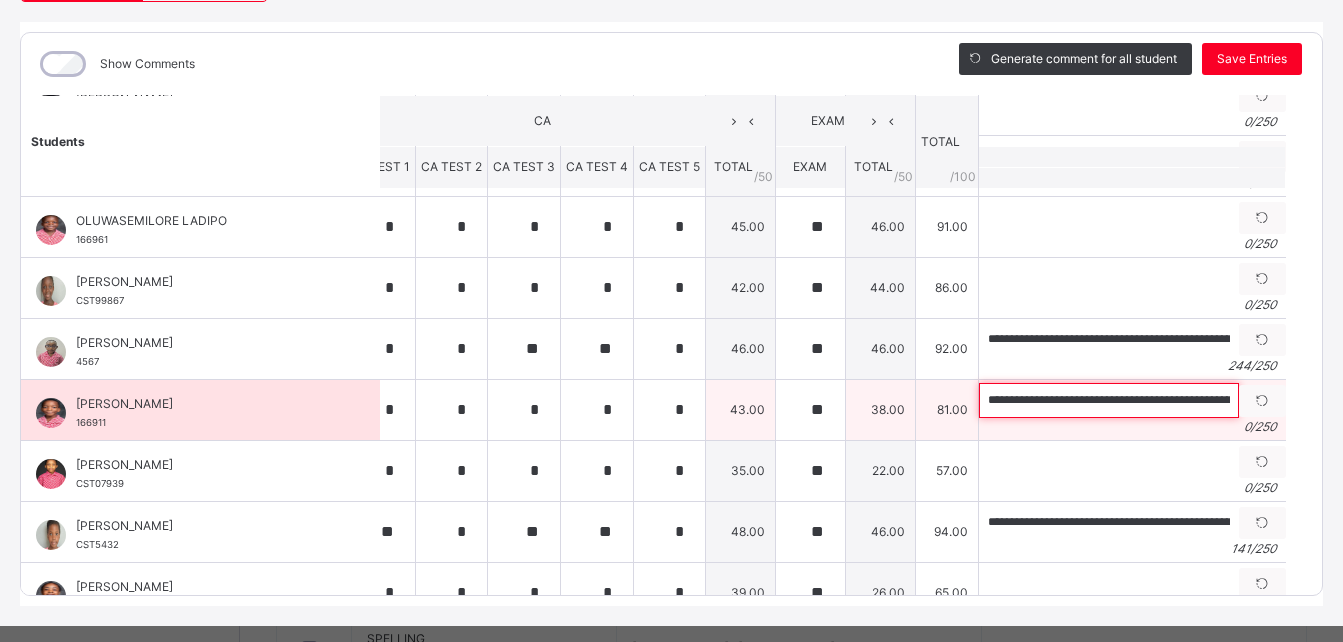 scroll, scrollTop: 0, scrollLeft: 1186, axis: horizontal 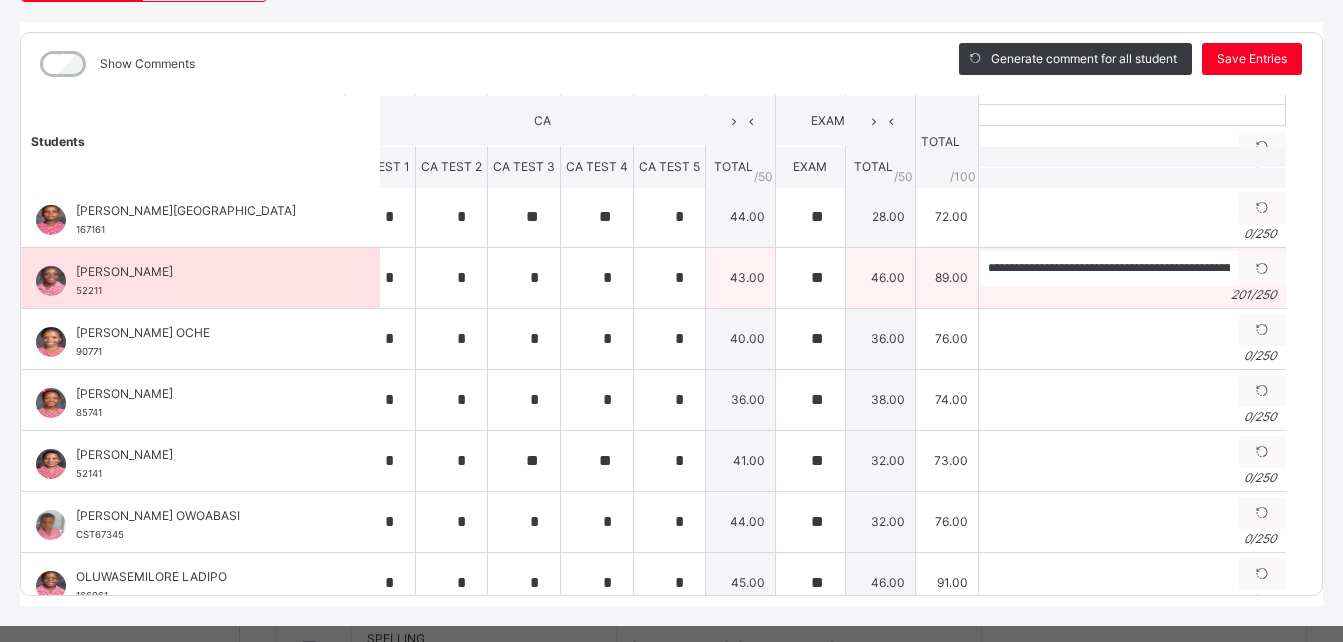 type on "**********" 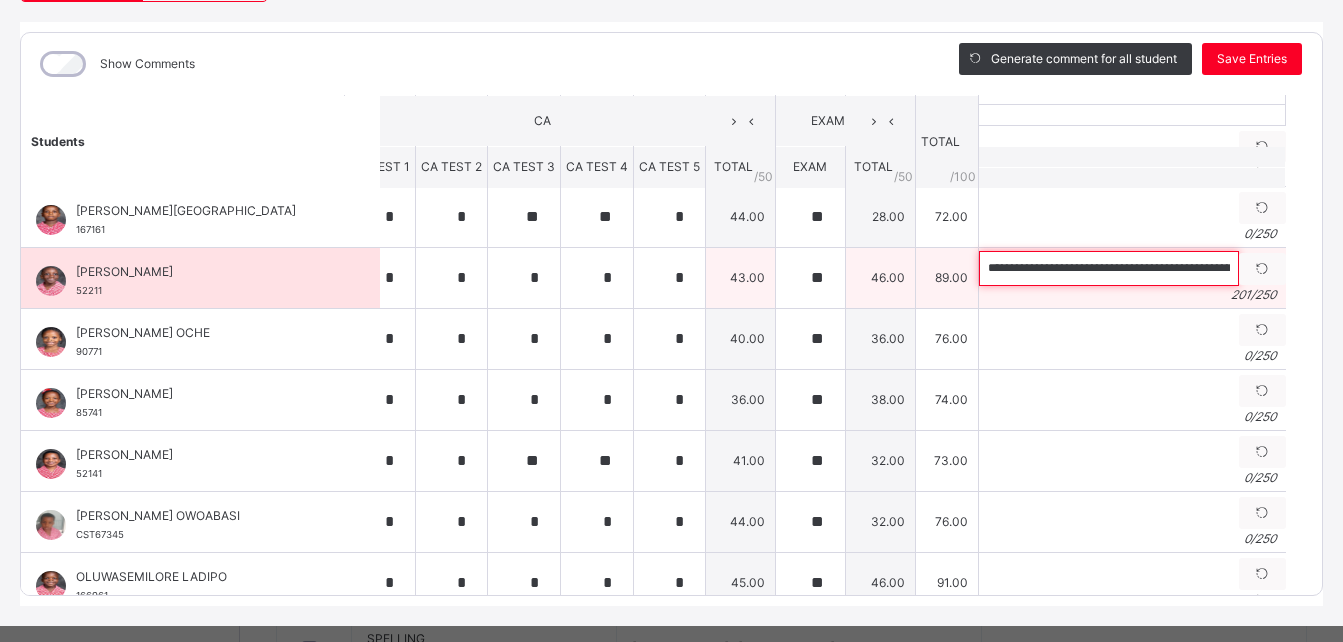 scroll, scrollTop: 0, scrollLeft: 0, axis: both 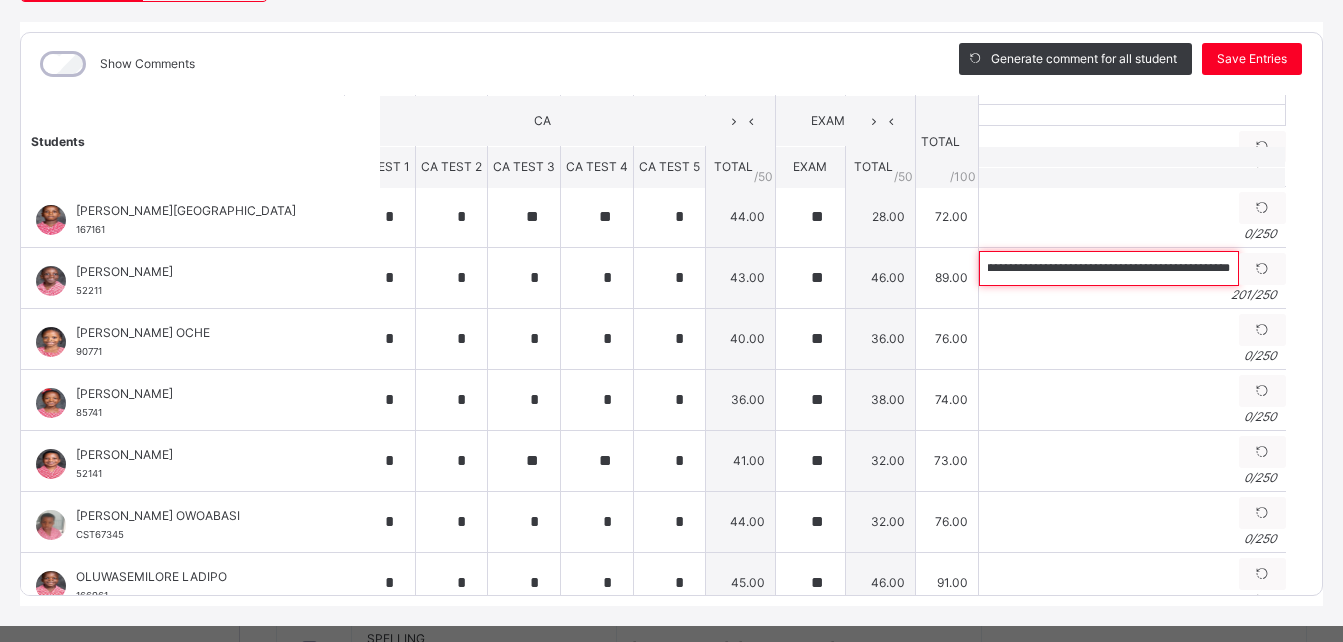 drag, startPoint x: 966, startPoint y: 276, endPoint x: 1322, endPoint y: 287, distance: 356.1699 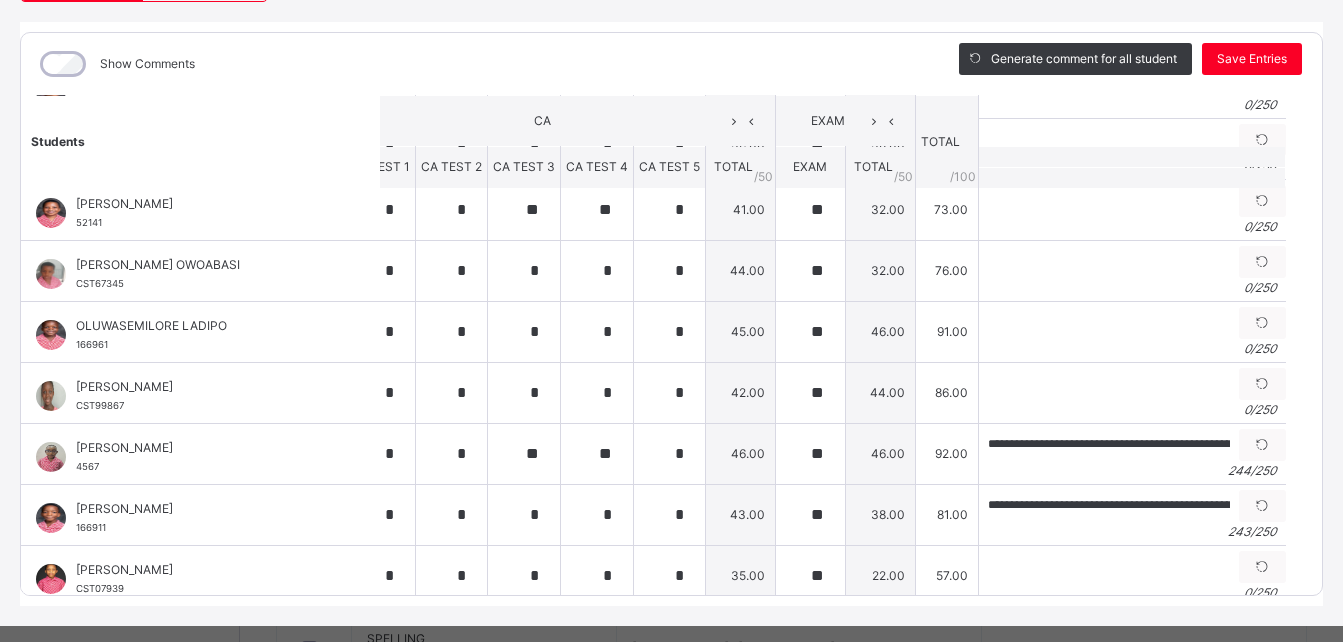 scroll, scrollTop: 323, scrollLeft: 36, axis: both 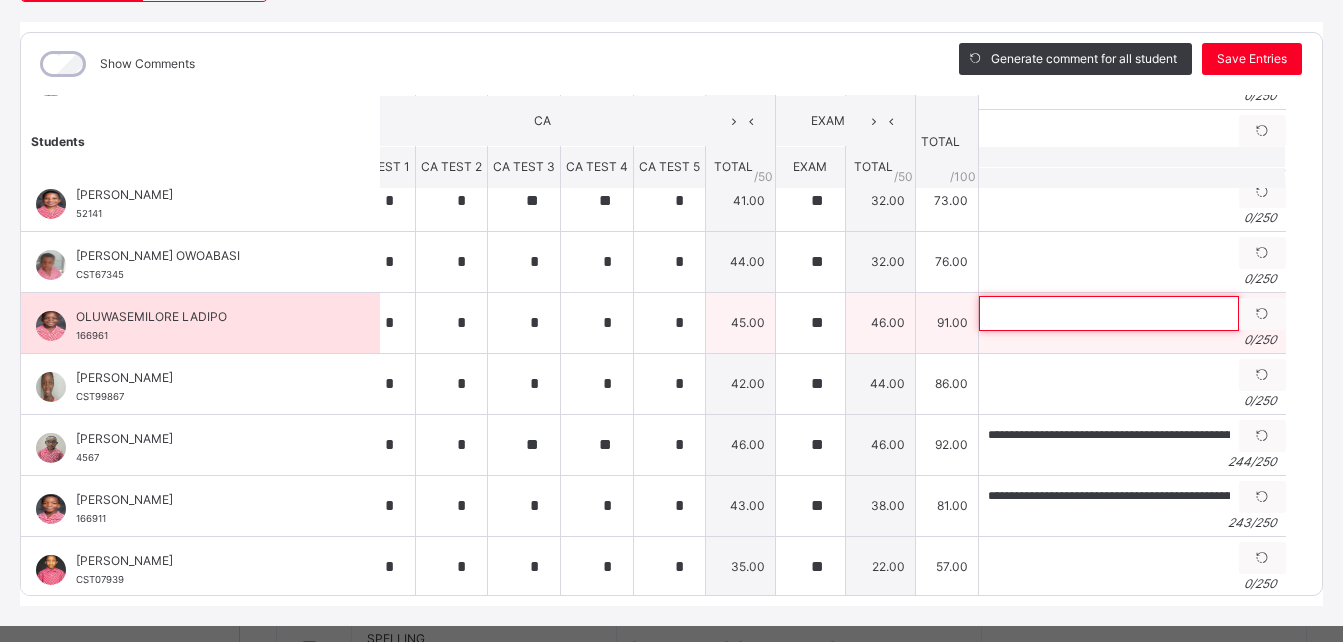 click at bounding box center (1109, 313) 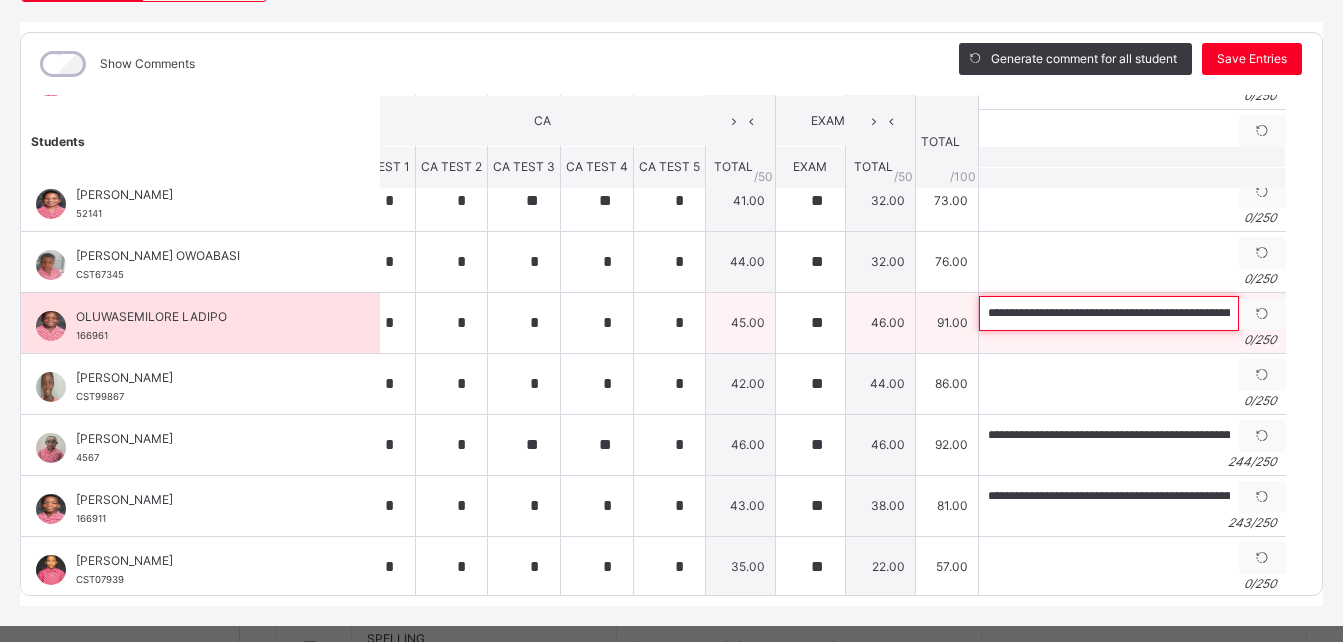 scroll, scrollTop: 0, scrollLeft: 913, axis: horizontal 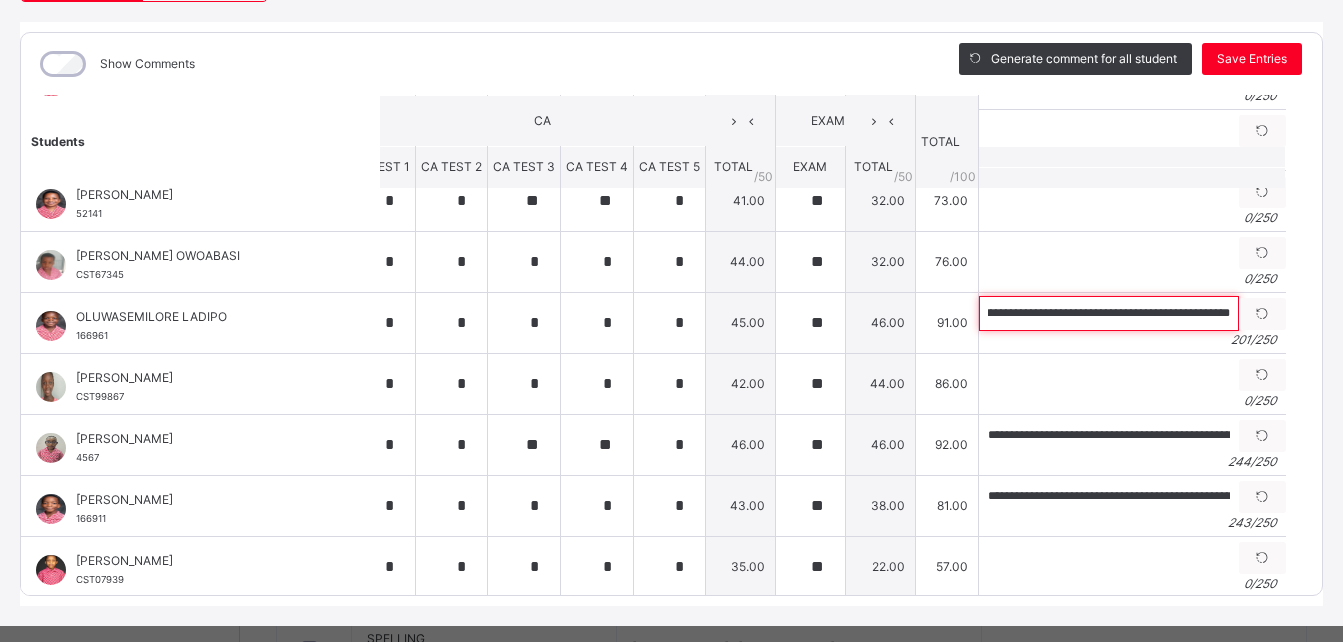 type on "**********" 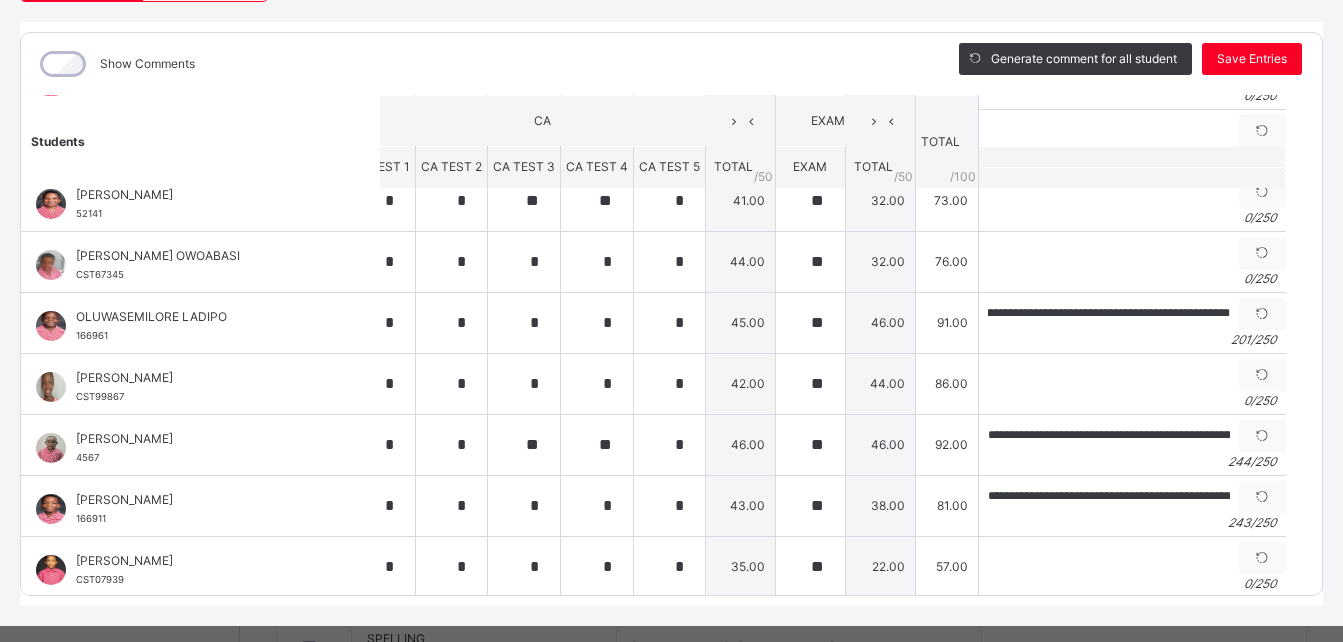 scroll, scrollTop: 0, scrollLeft: 0, axis: both 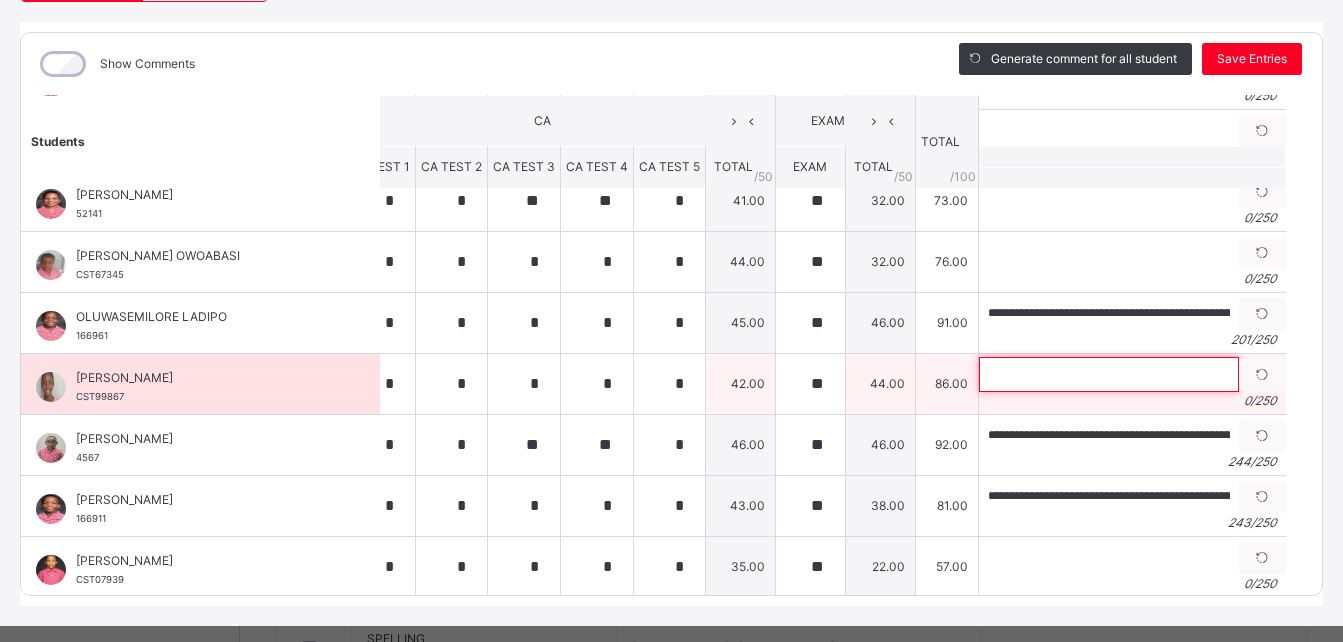 click at bounding box center [1109, 374] 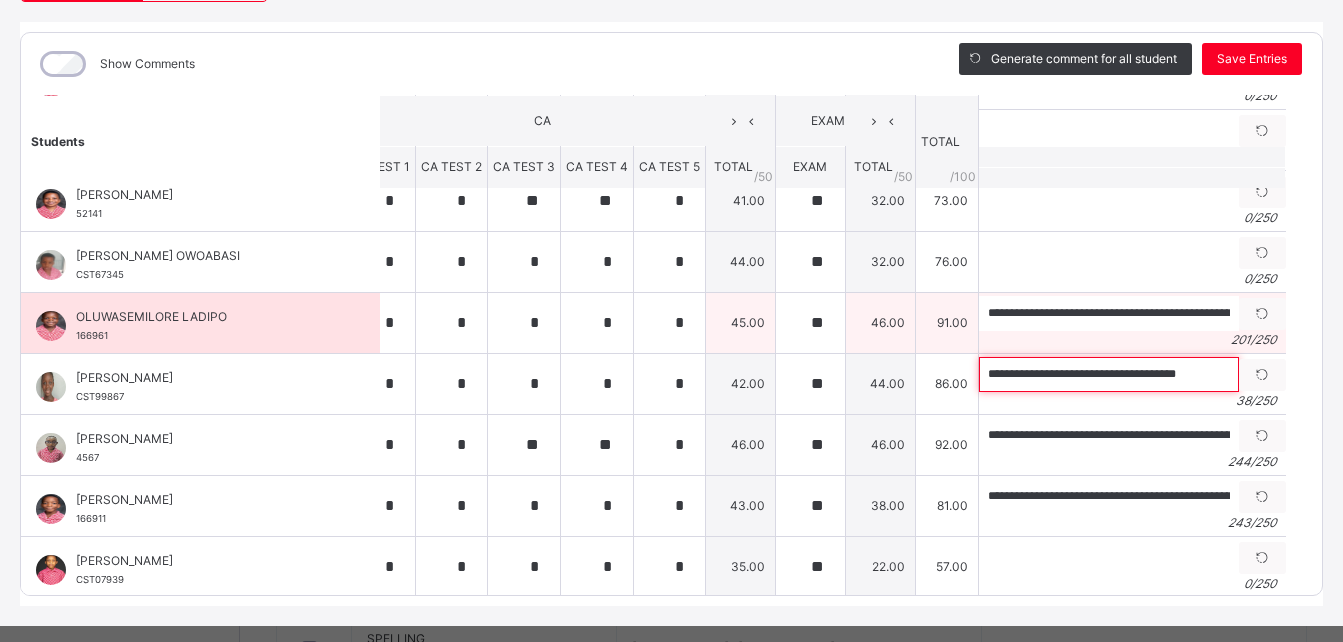 paste on "**********" 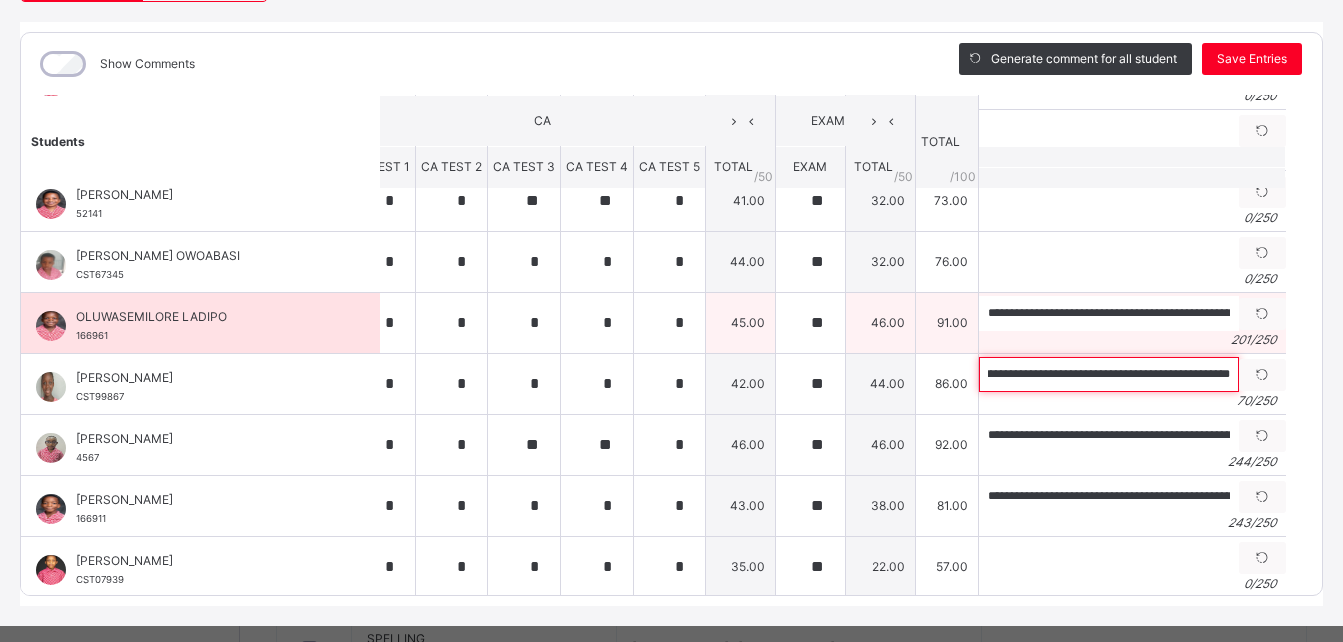 scroll, scrollTop: 0, scrollLeft: 153, axis: horizontal 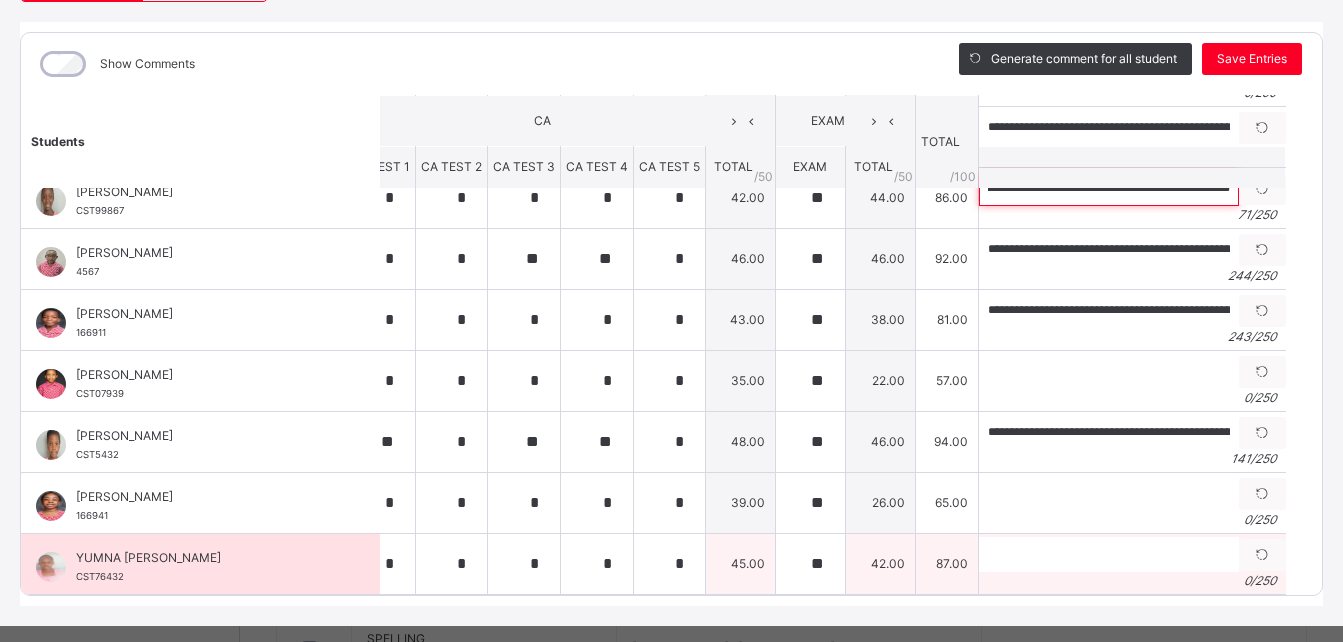 type on "**********" 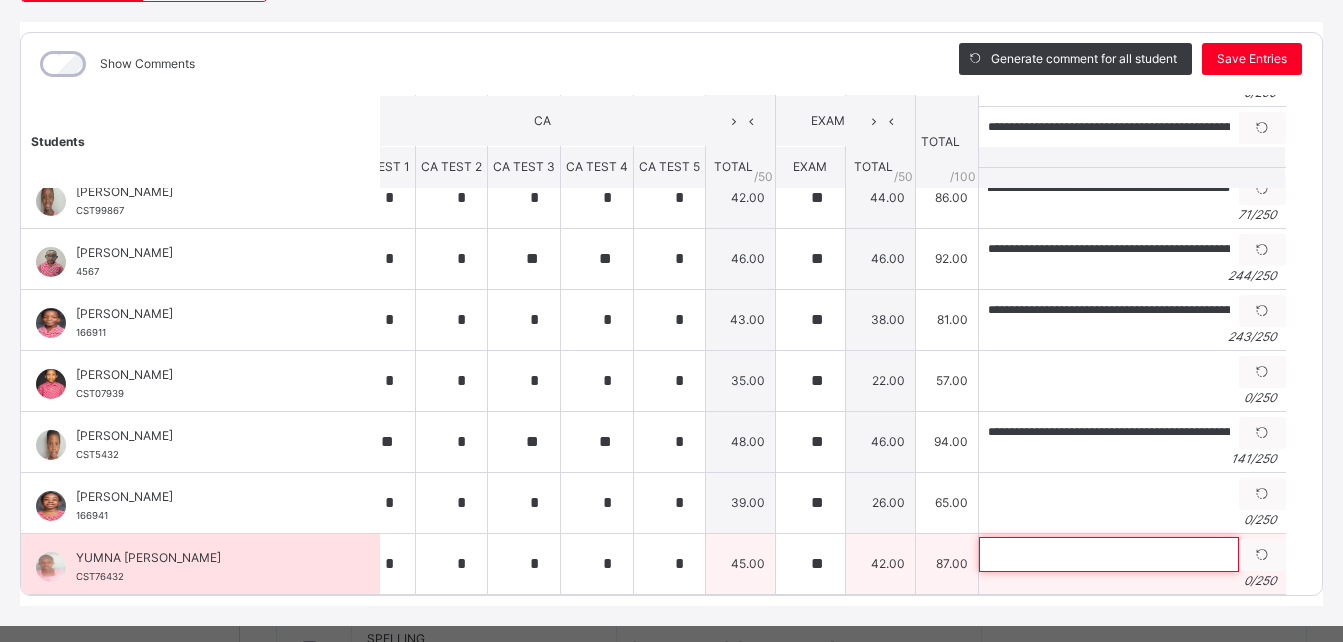 scroll, scrollTop: 0, scrollLeft: 0, axis: both 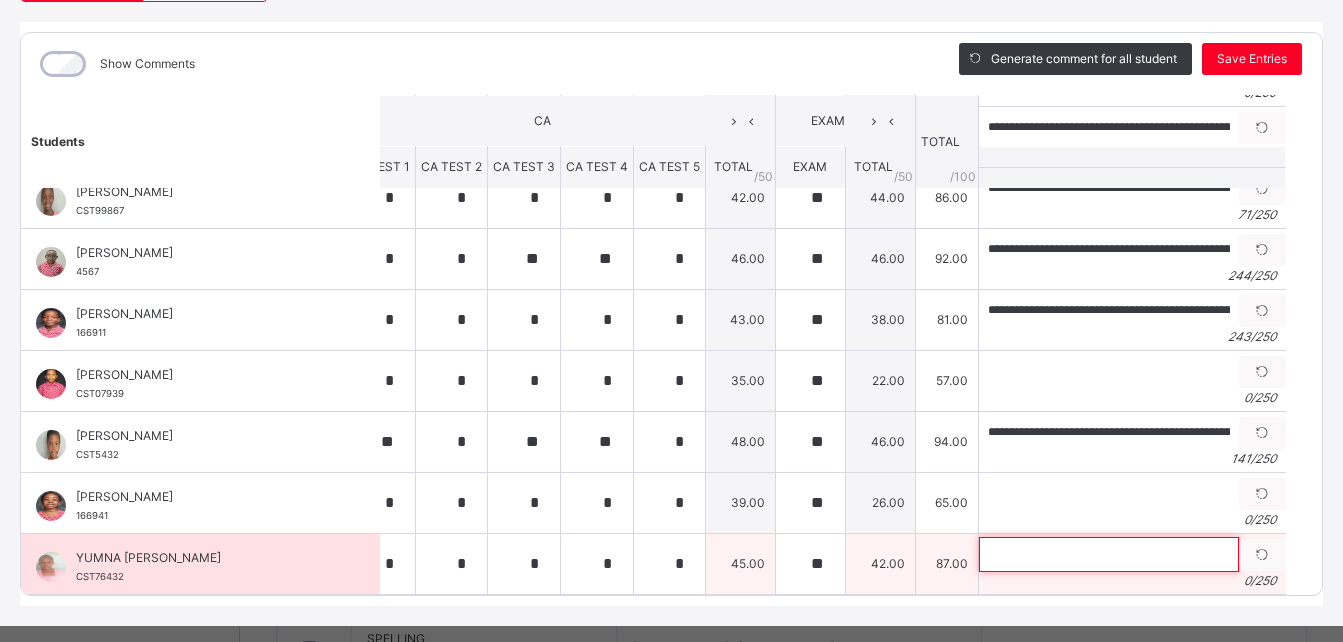 click at bounding box center [1109, 554] 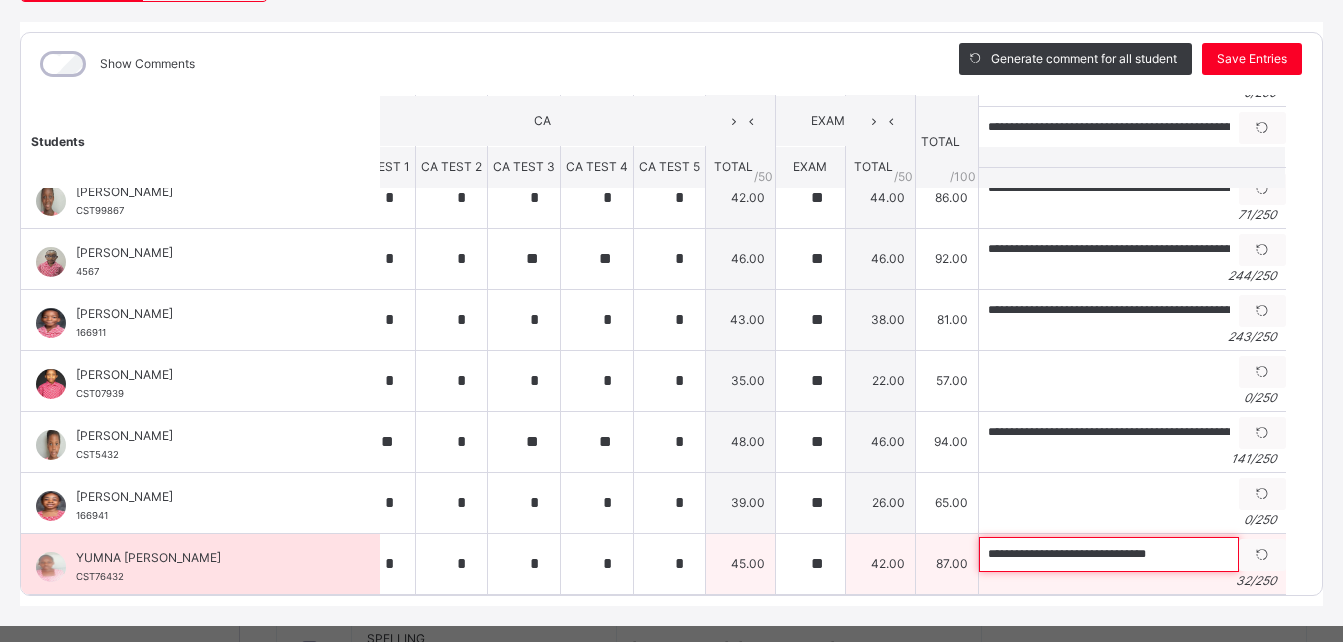 drag, startPoint x: 1163, startPoint y: 544, endPoint x: 912, endPoint y: 543, distance: 251.002 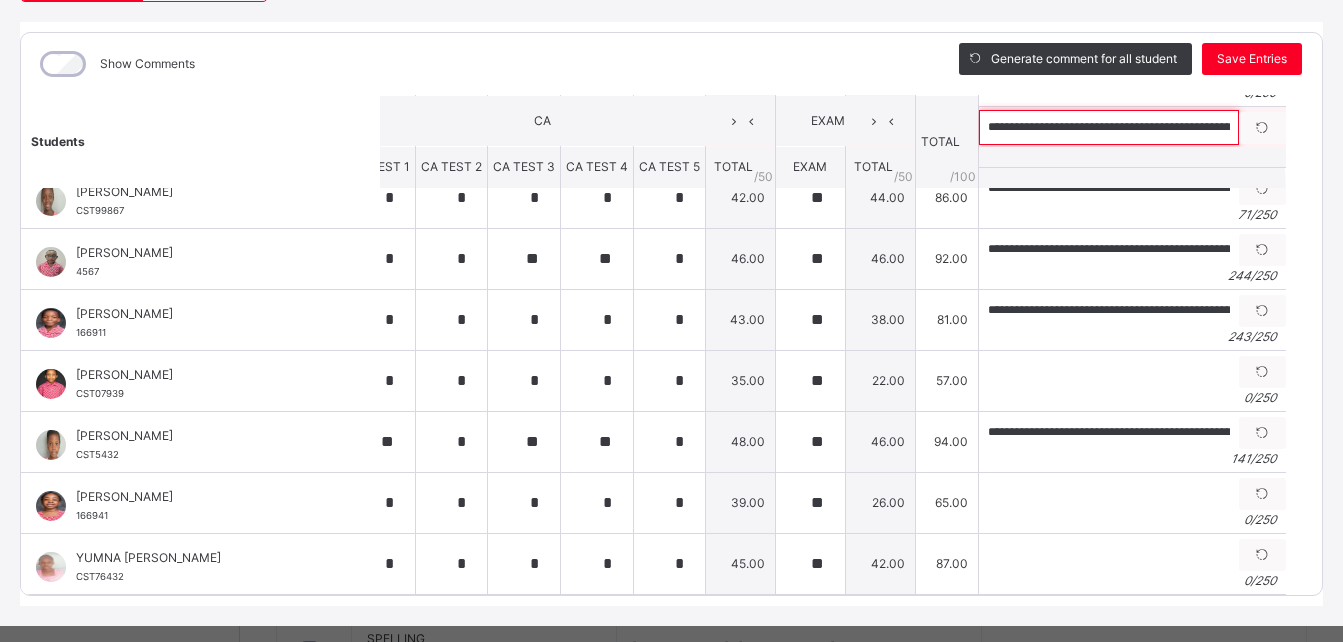 click on "**********" at bounding box center (1109, 127) 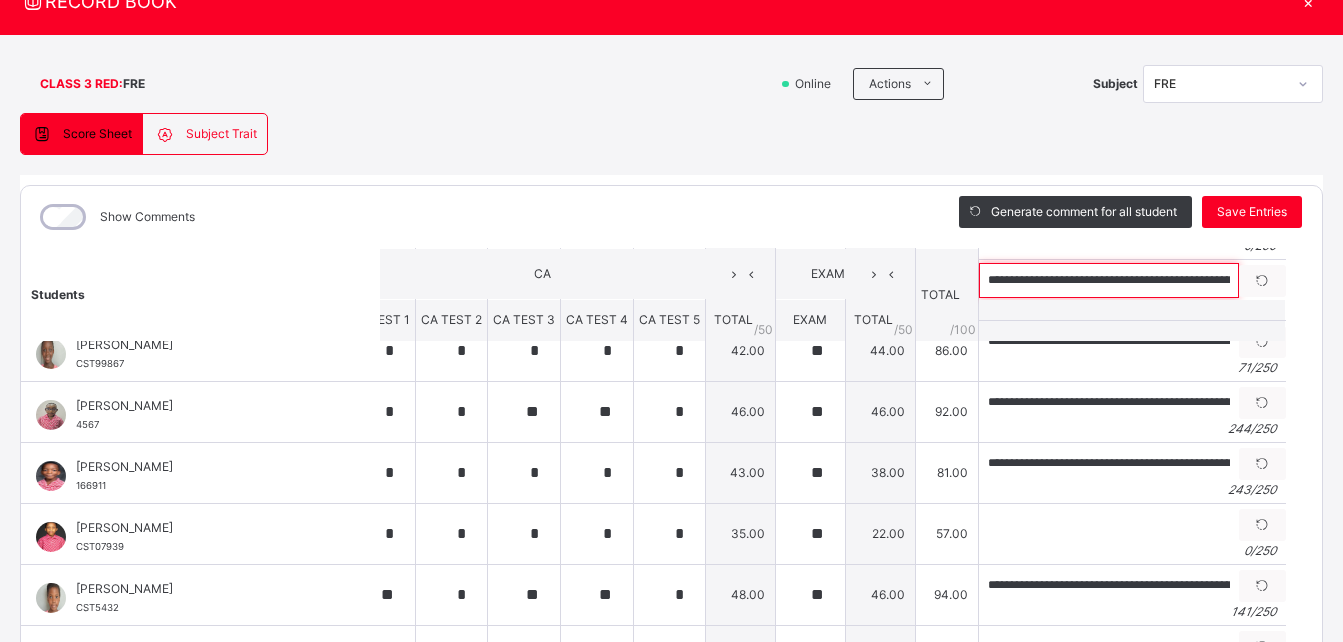 scroll, scrollTop: 117, scrollLeft: 0, axis: vertical 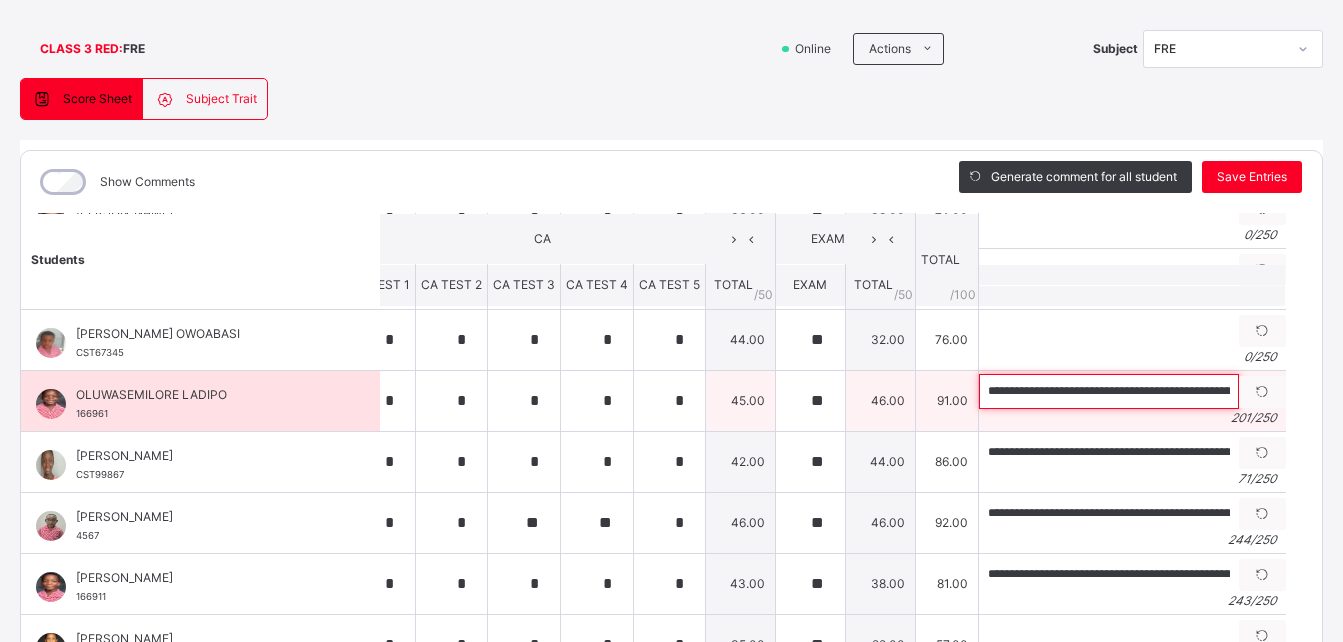 click on "**********" at bounding box center [1109, 391] 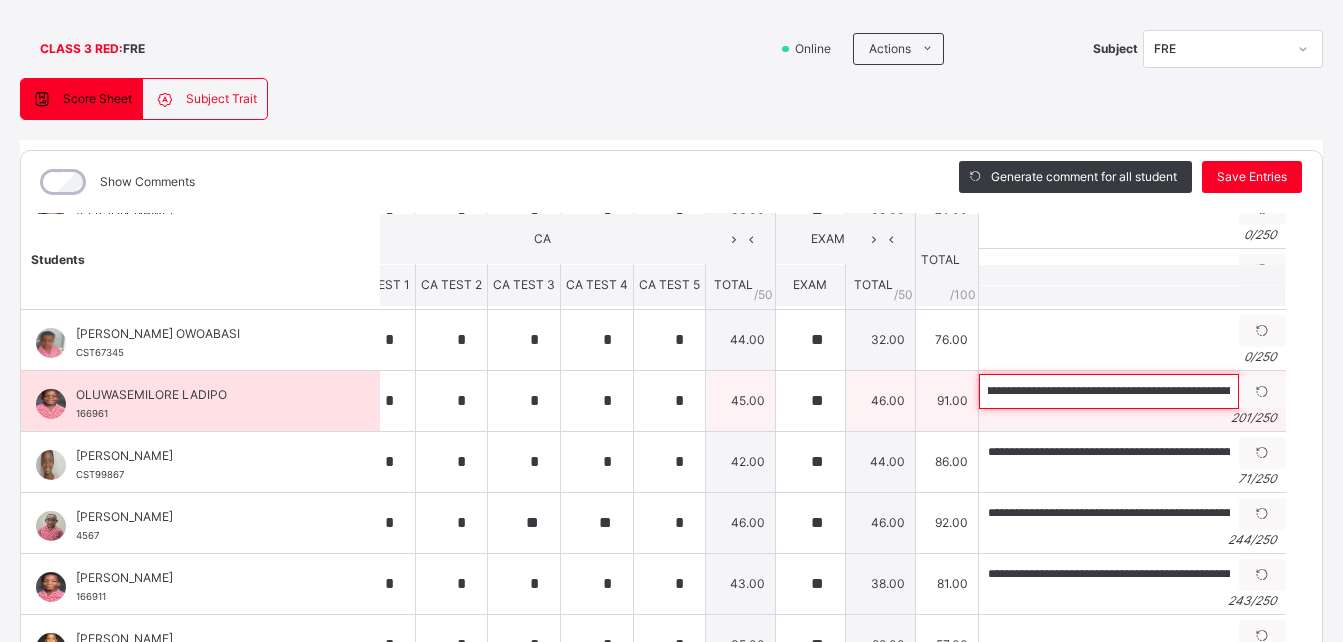 scroll, scrollTop: 0, scrollLeft: 460, axis: horizontal 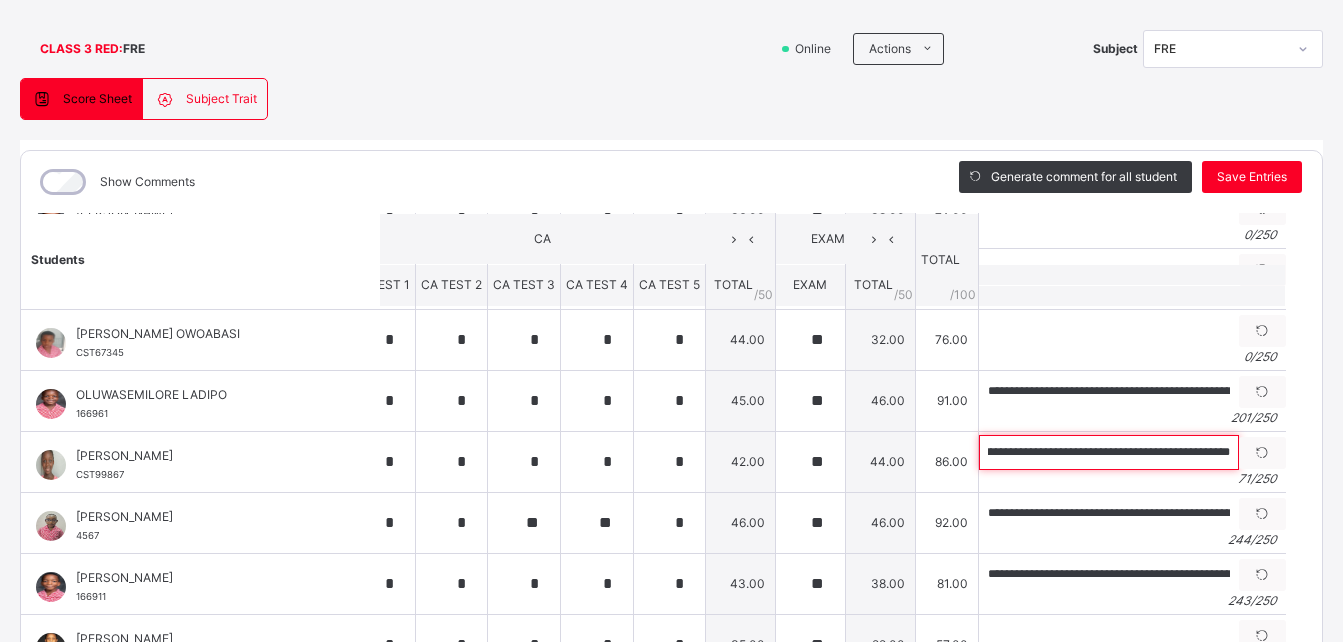 drag, startPoint x: 957, startPoint y: 453, endPoint x: 1287, endPoint y: 490, distance: 332.06775 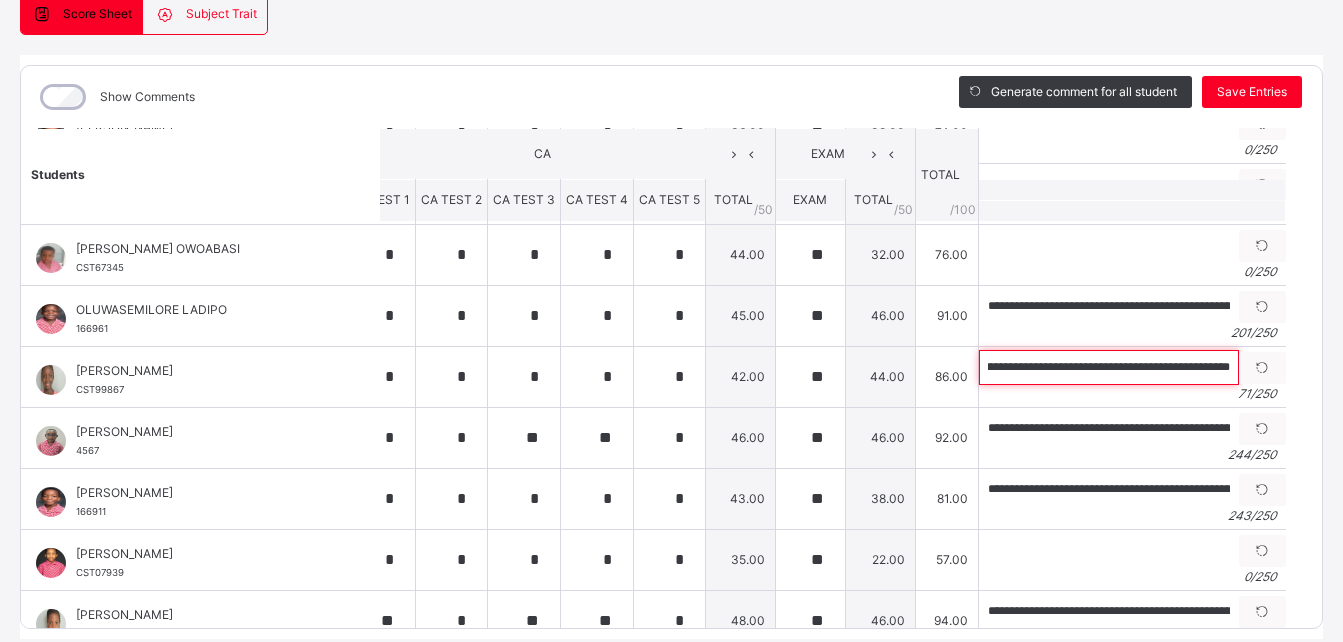 scroll, scrollTop: 269, scrollLeft: 0, axis: vertical 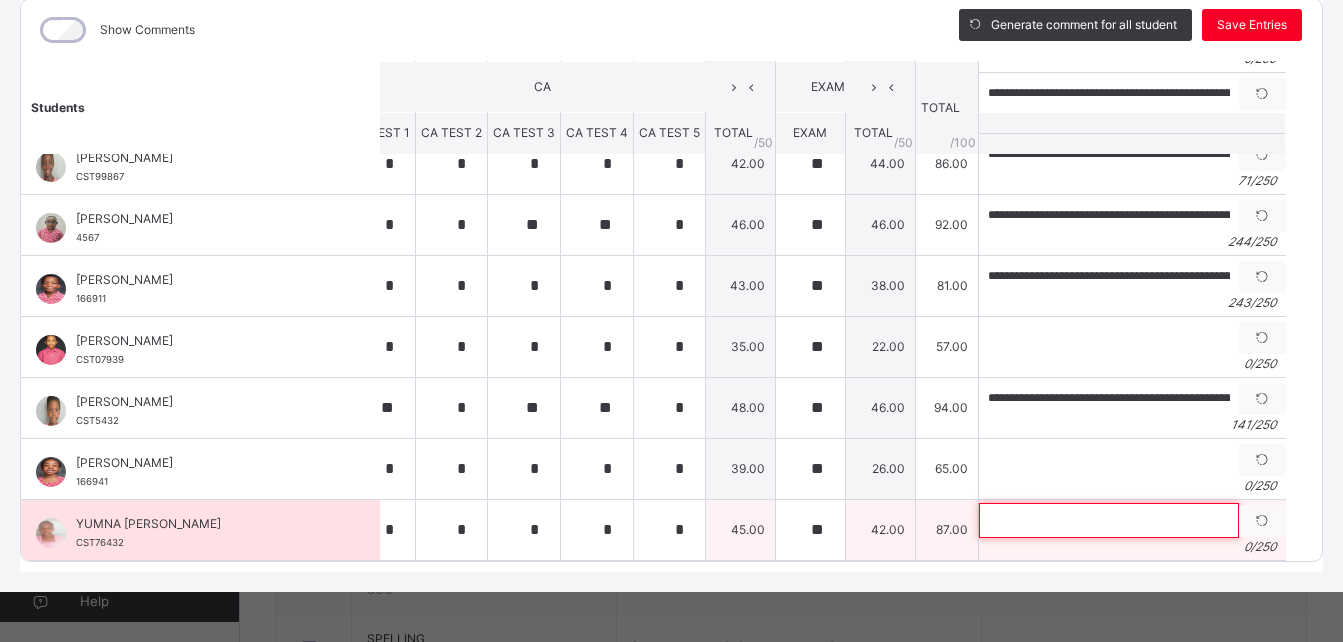 click at bounding box center (1109, 520) 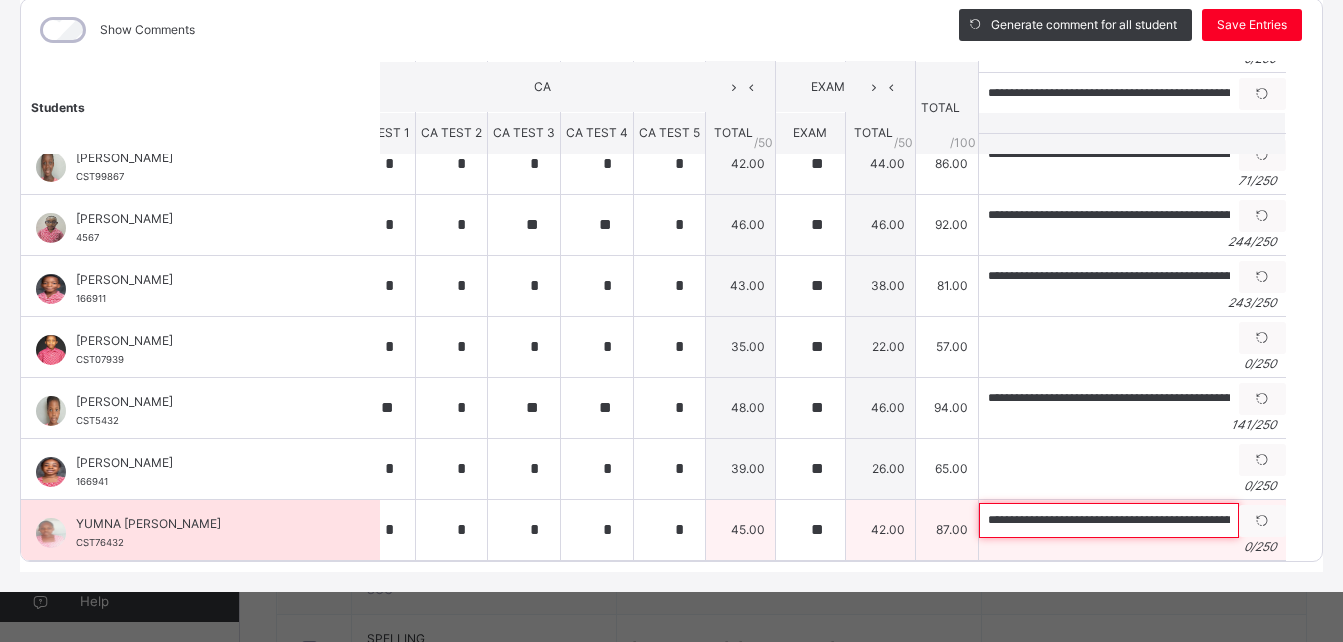 scroll, scrollTop: 0, scrollLeft: 153, axis: horizontal 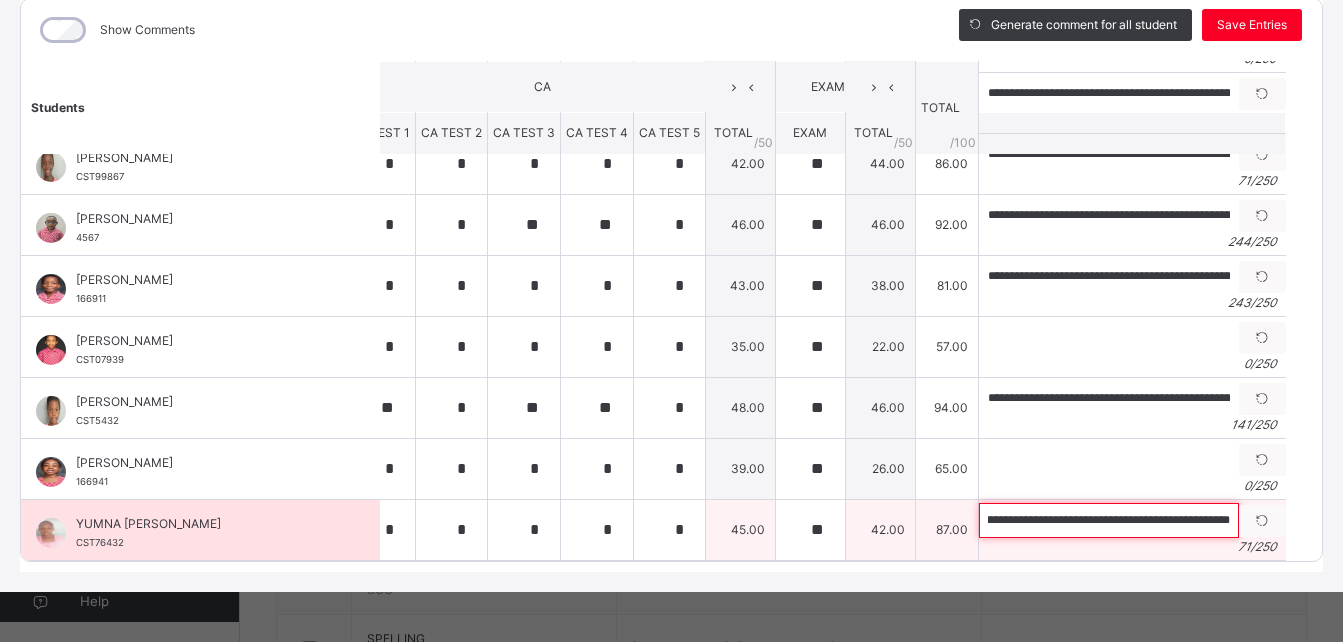 type on "**********" 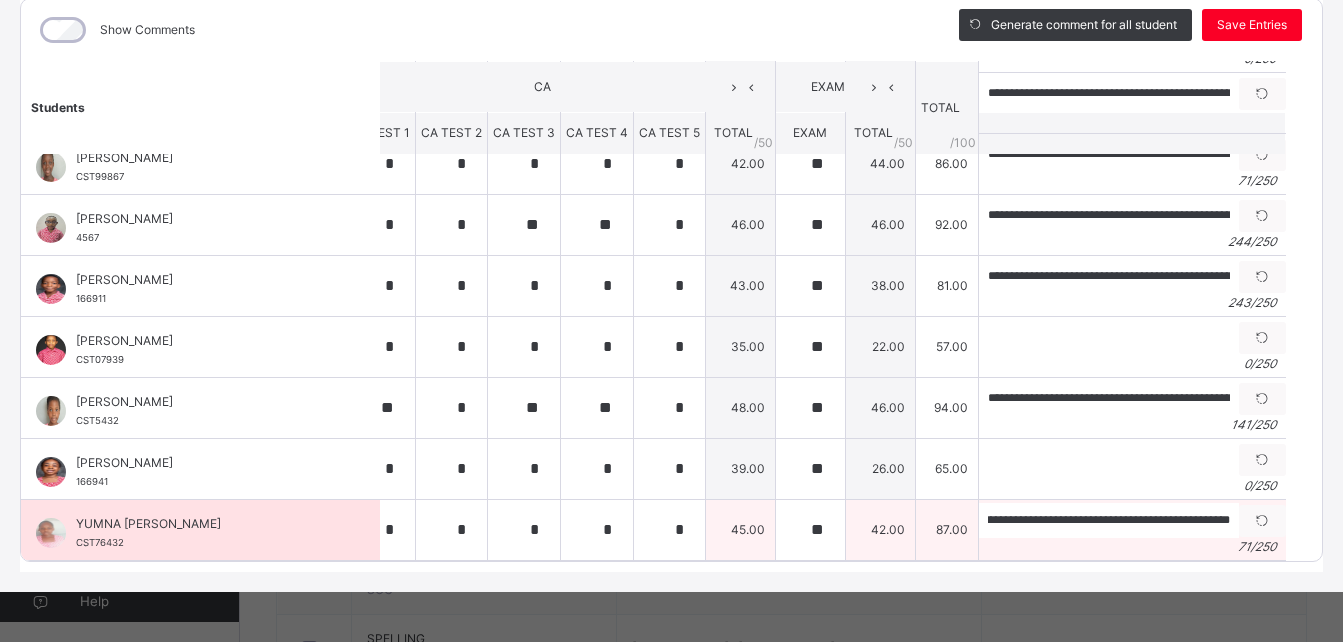 scroll, scrollTop: 0, scrollLeft: 0, axis: both 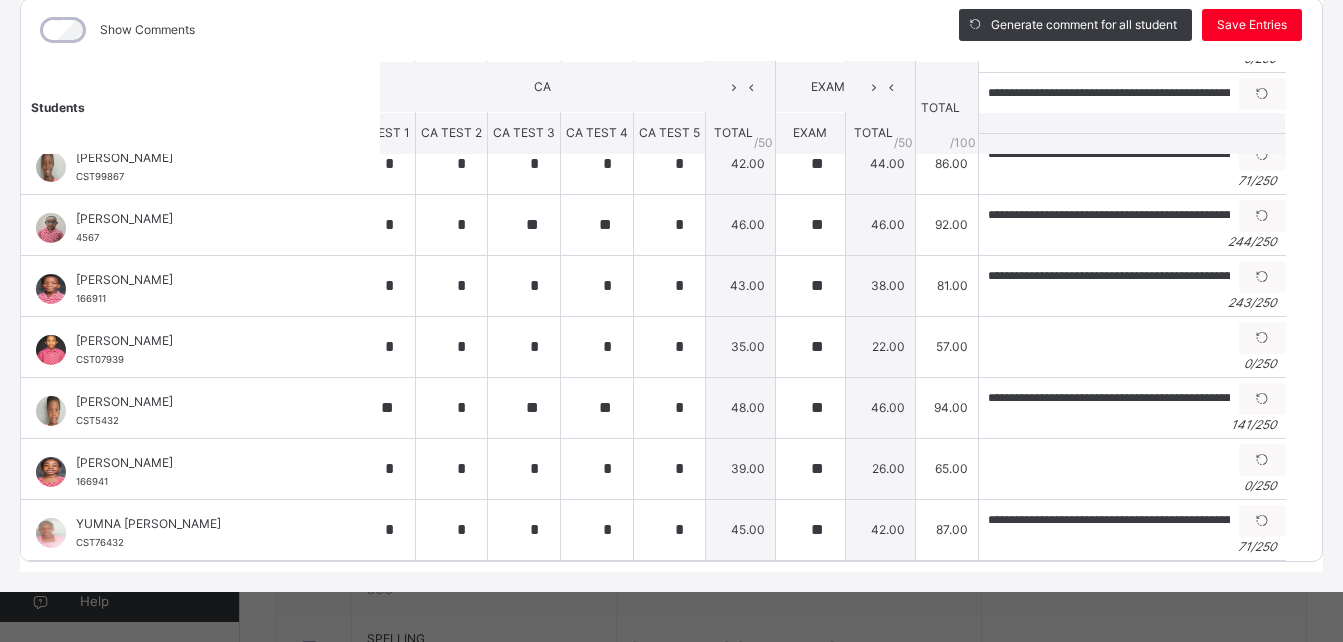 drag, startPoint x: 1312, startPoint y: 337, endPoint x: 1297, endPoint y: 324, distance: 19.849434 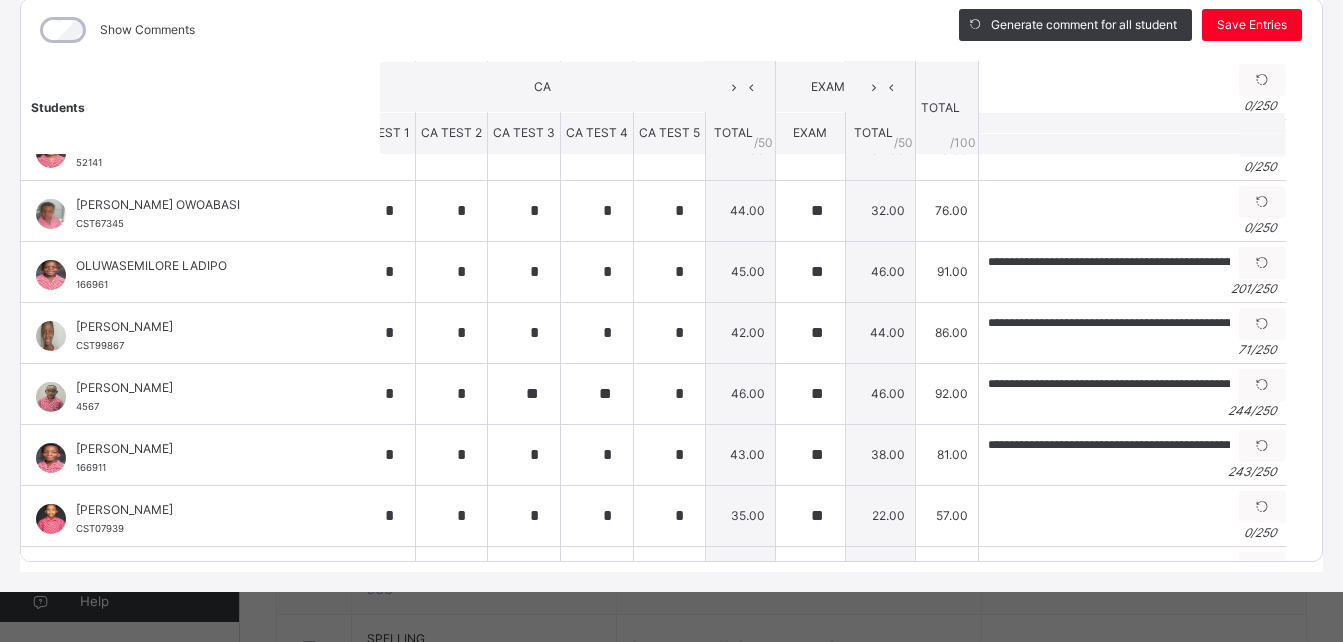 scroll, scrollTop: 524, scrollLeft: 36, axis: both 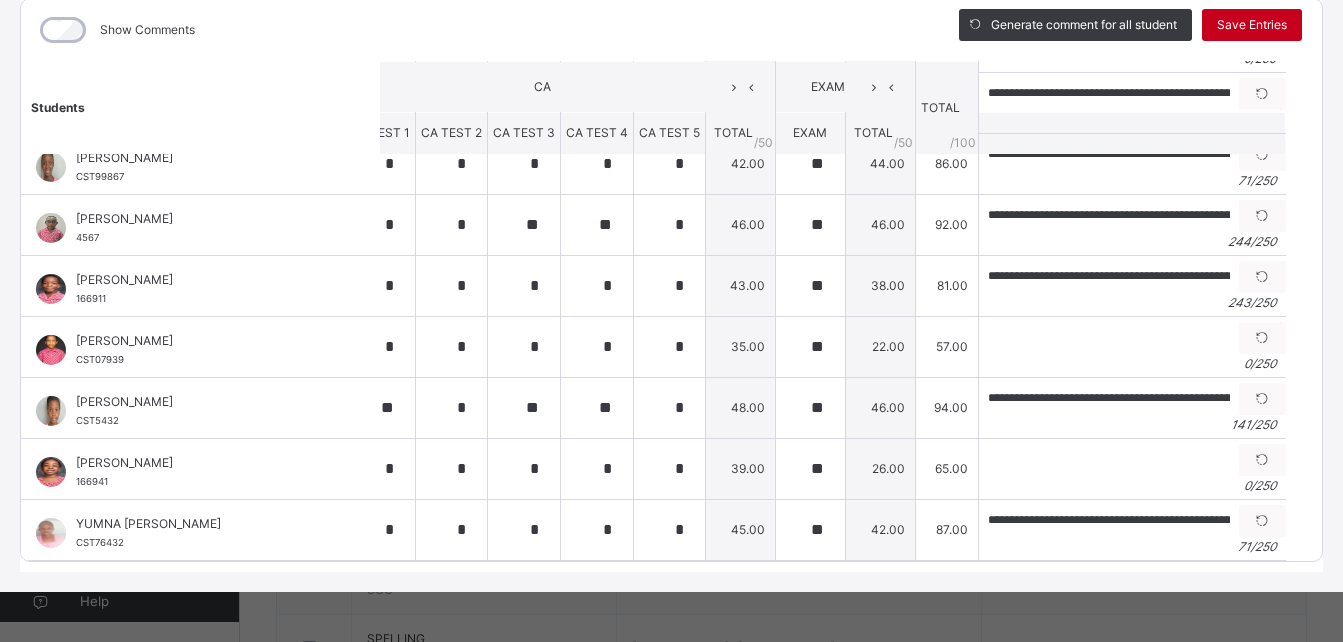 click on "Save Entries" at bounding box center [1252, 25] 